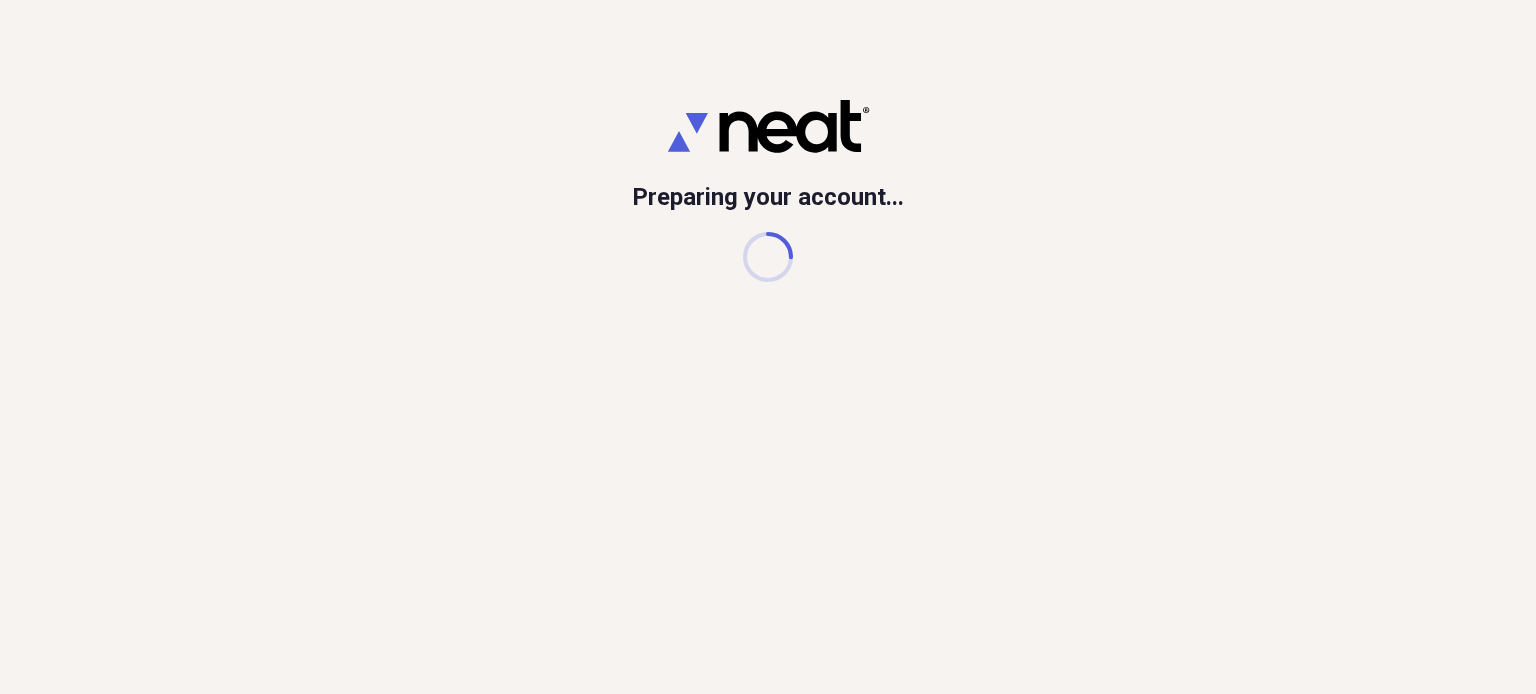 scroll, scrollTop: 0, scrollLeft: 0, axis: both 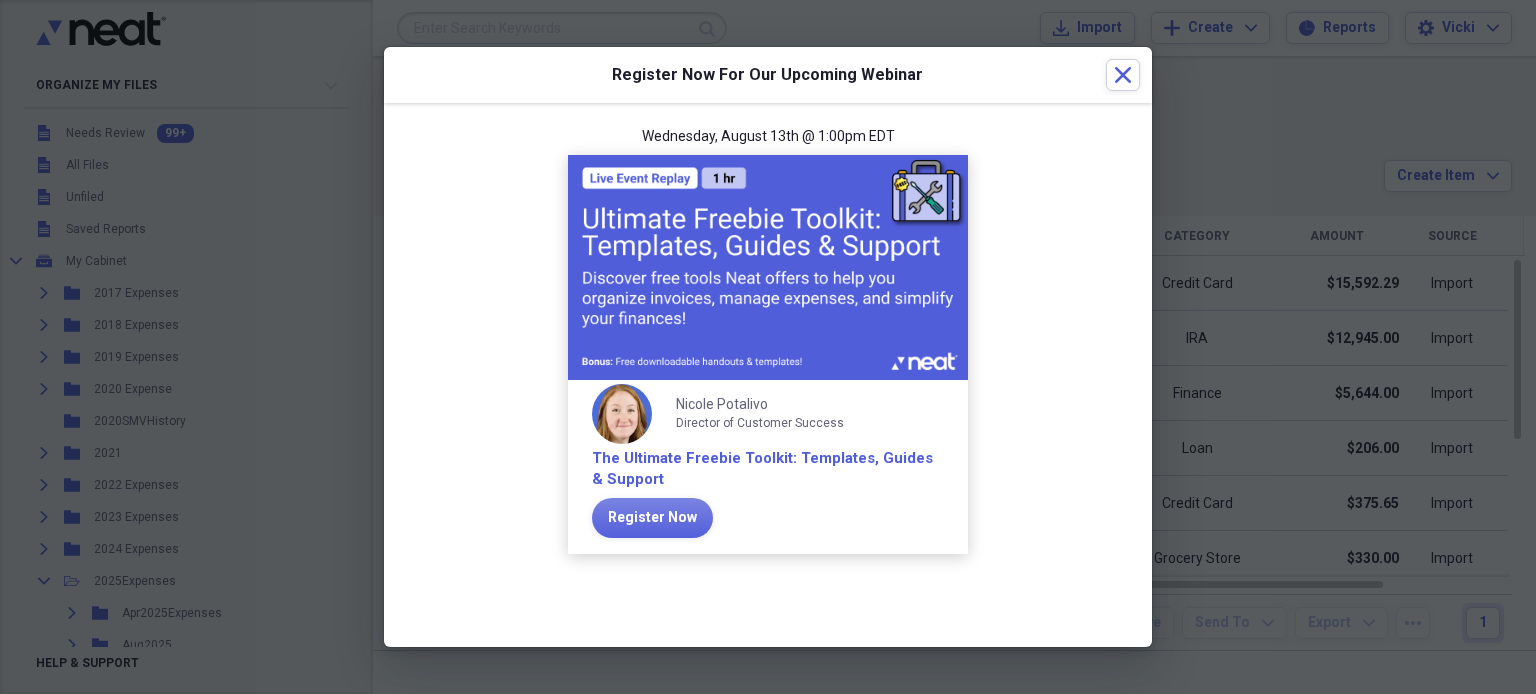 click at bounding box center (768, 267) 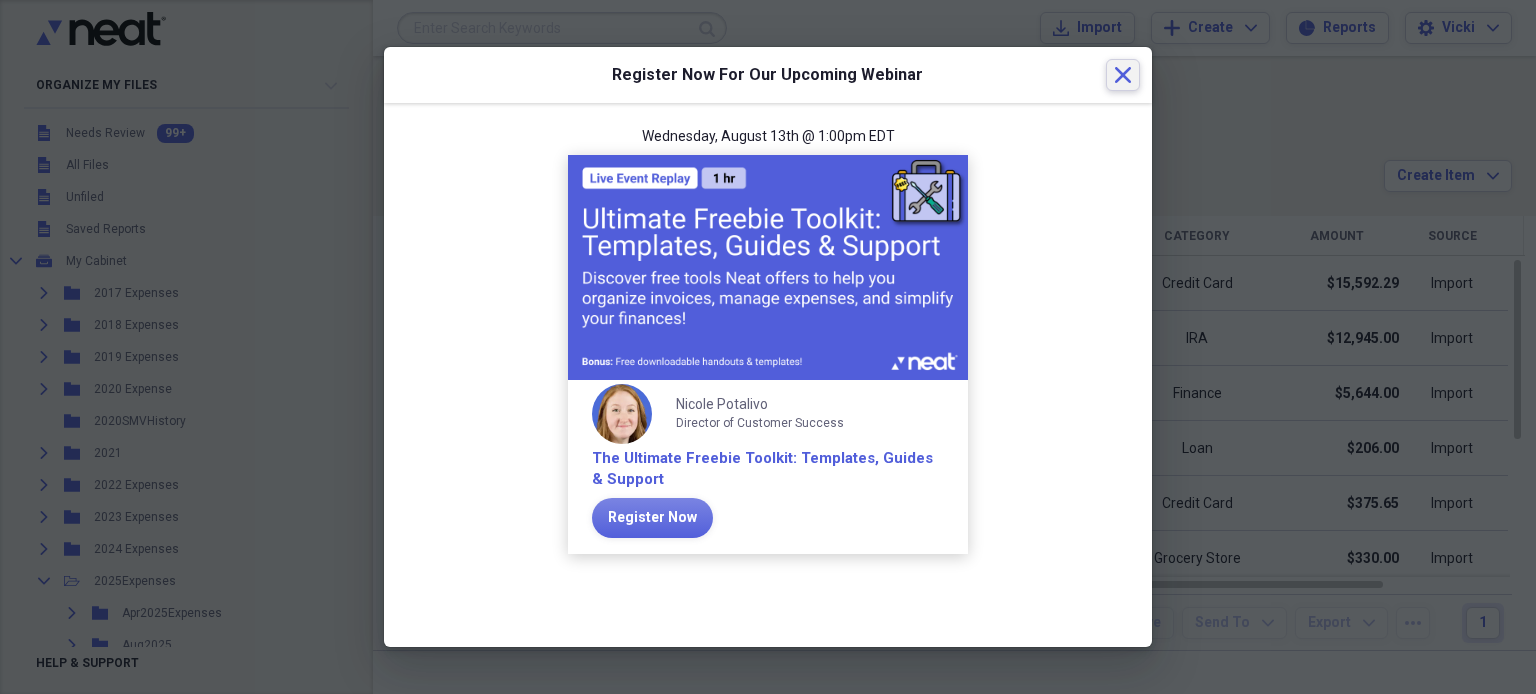 click on "Close" 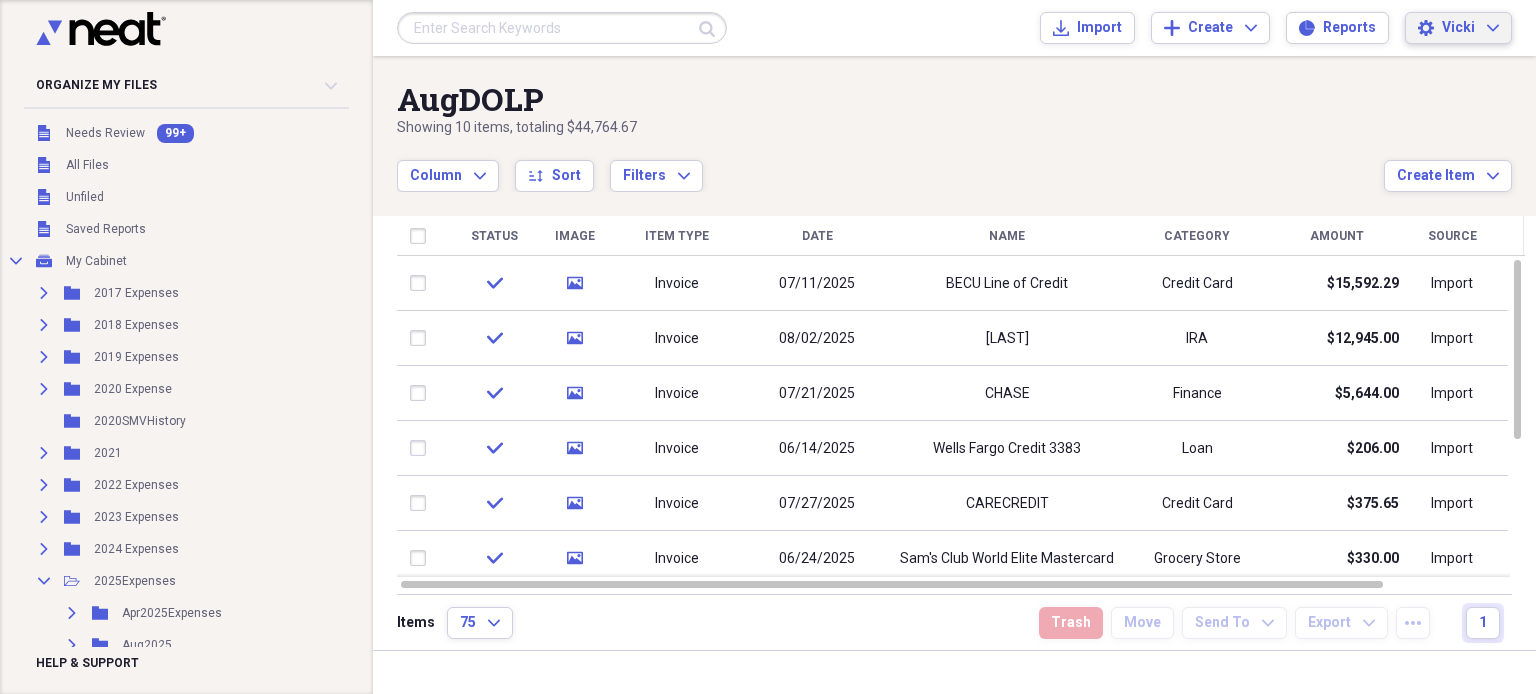 click on "[LAST] Expand" at bounding box center [1470, 28] 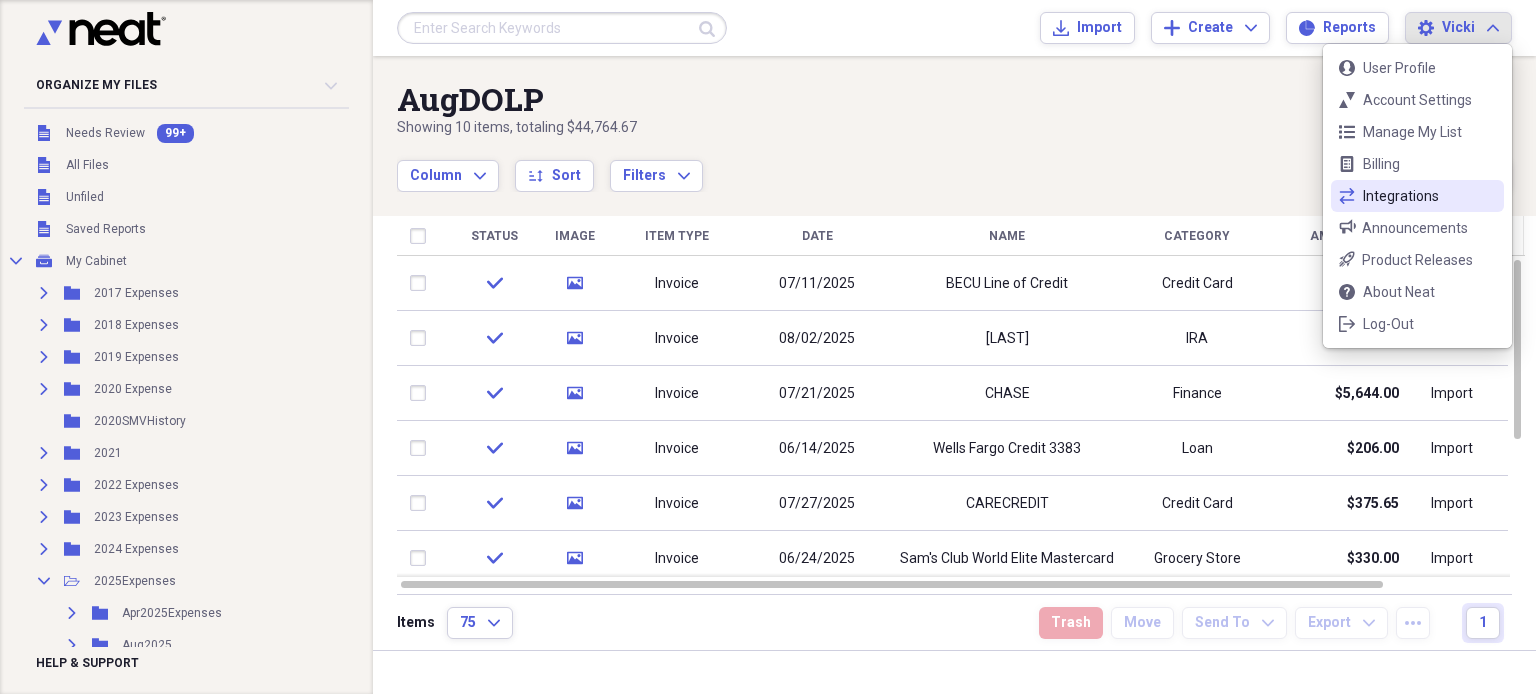 click on "Integrations" at bounding box center [1417, 196] 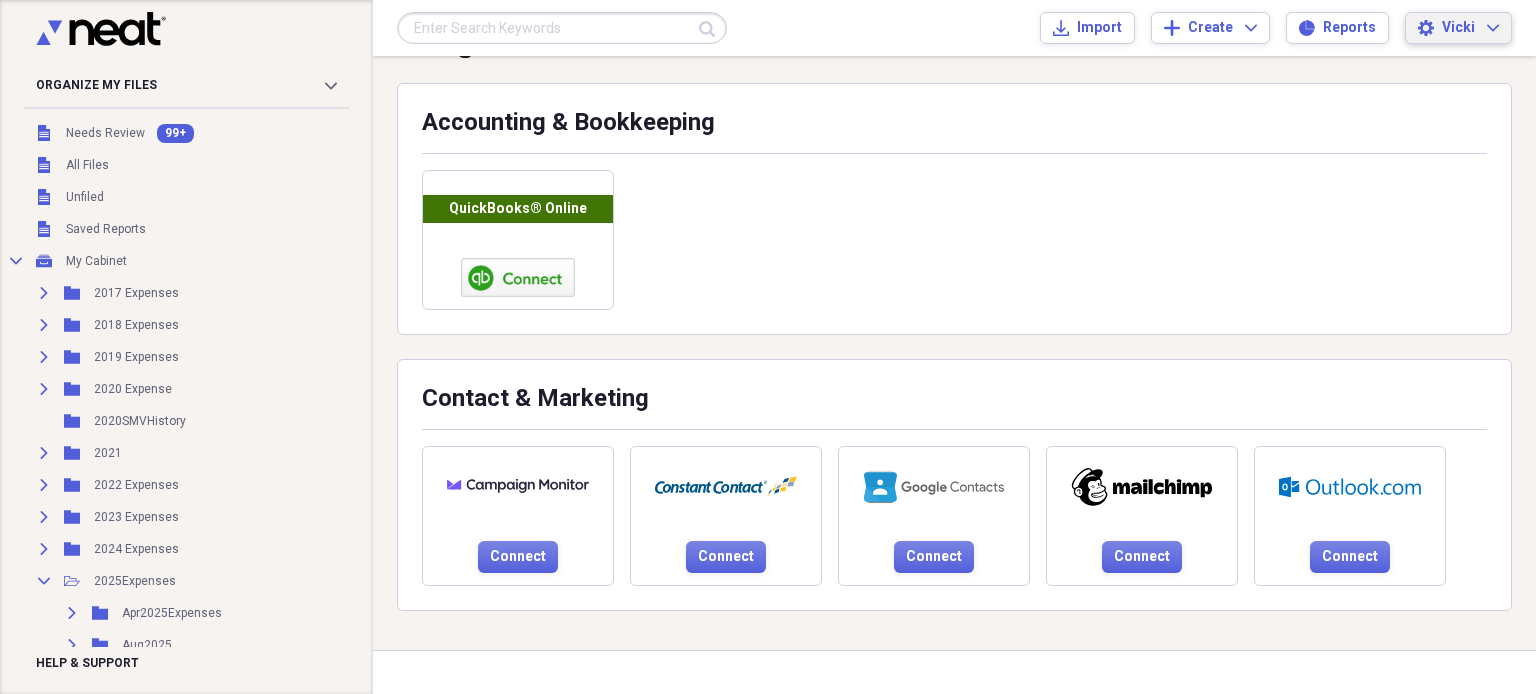 scroll, scrollTop: 0, scrollLeft: 0, axis: both 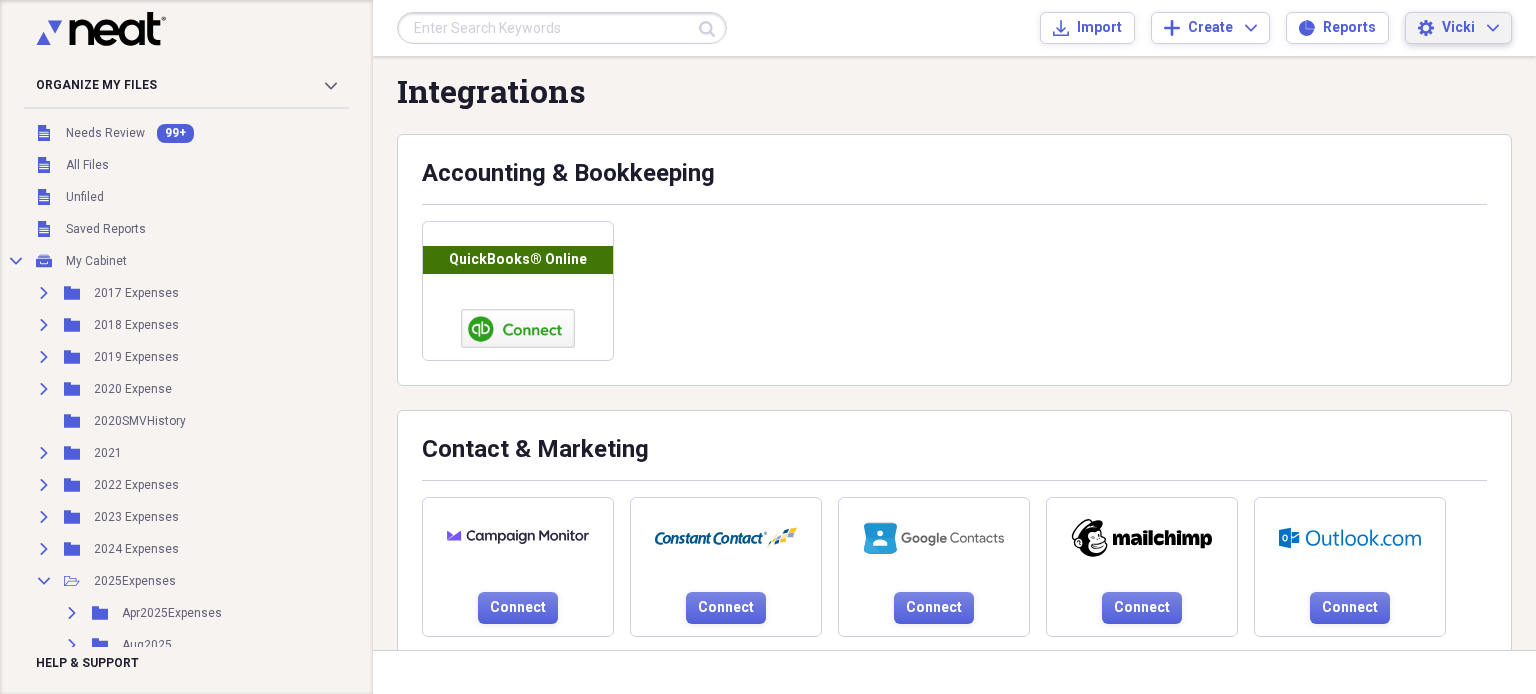 click on "Vicki" at bounding box center (1458, 28) 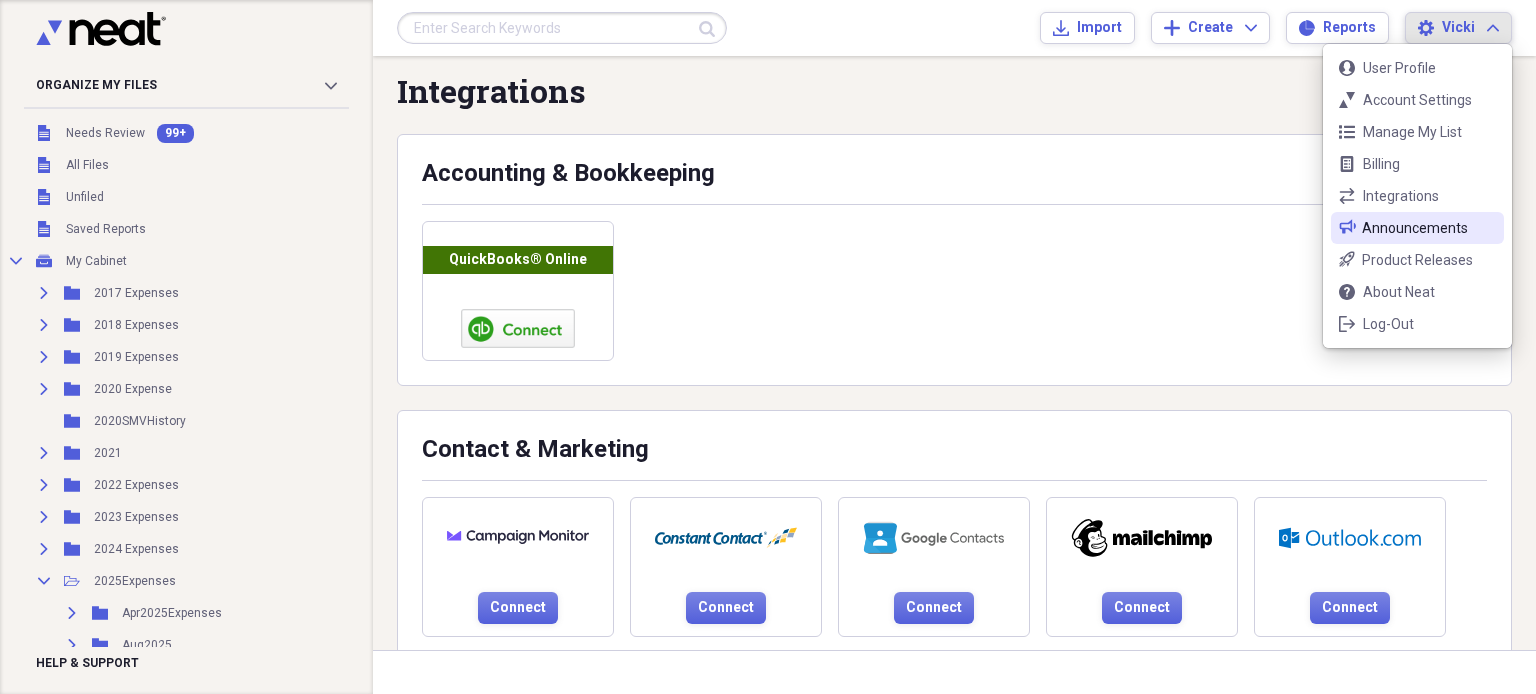 click on "Announcements" at bounding box center (1417, 228) 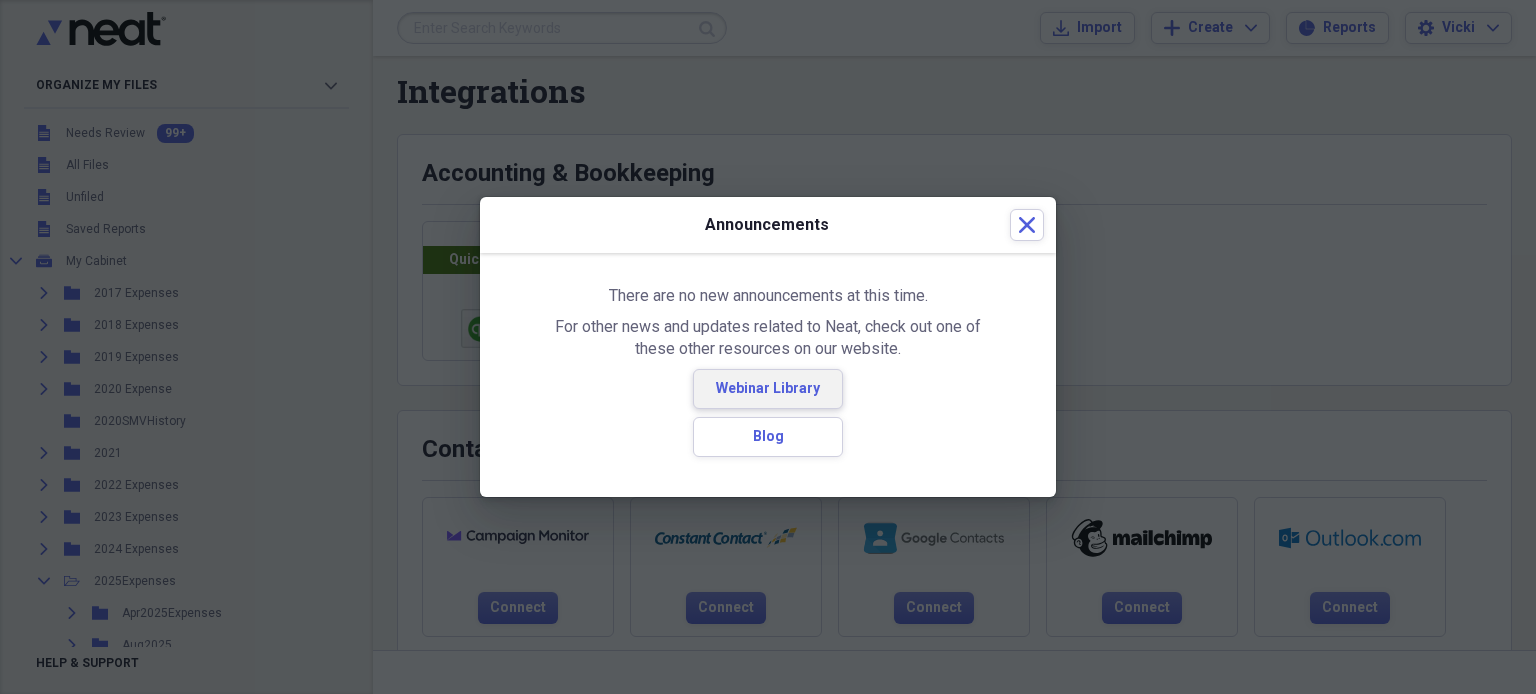 click on "Webinar Library" at bounding box center [768, 389] 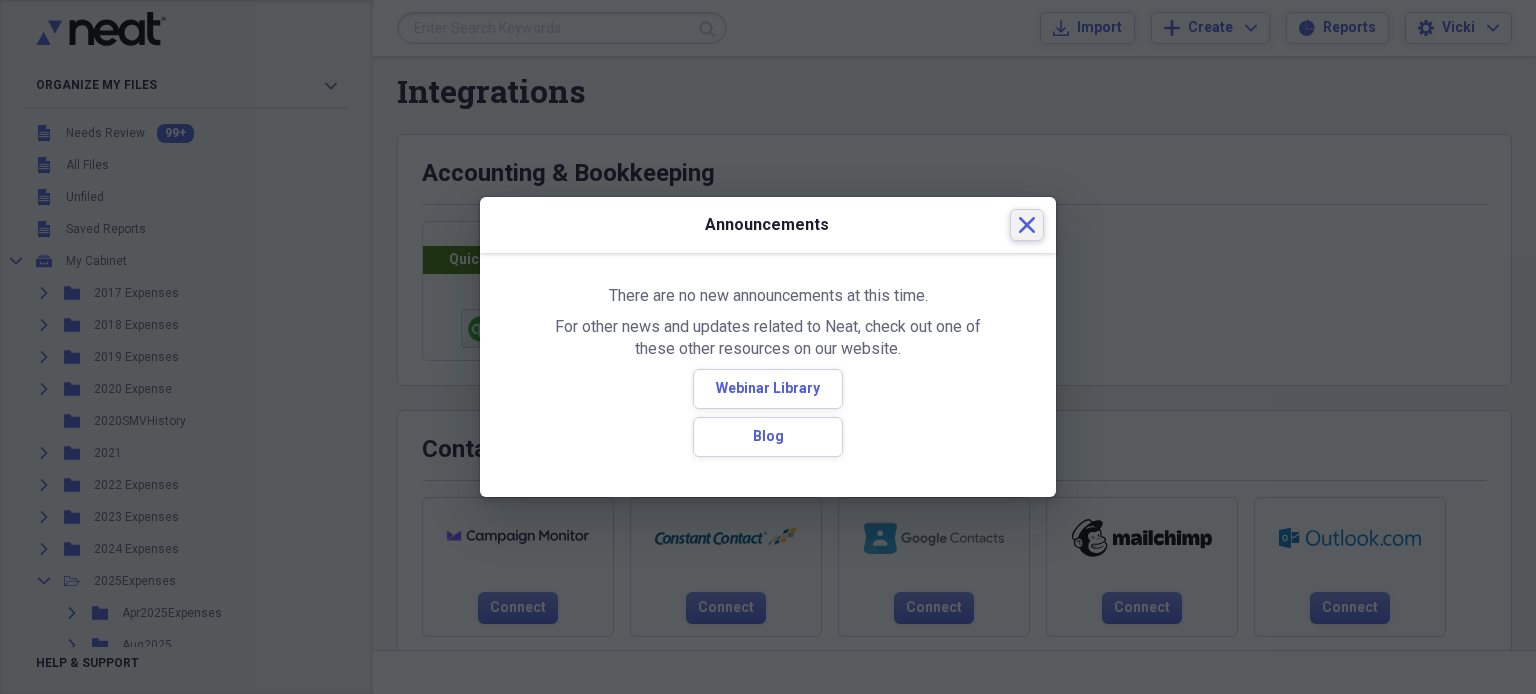 click 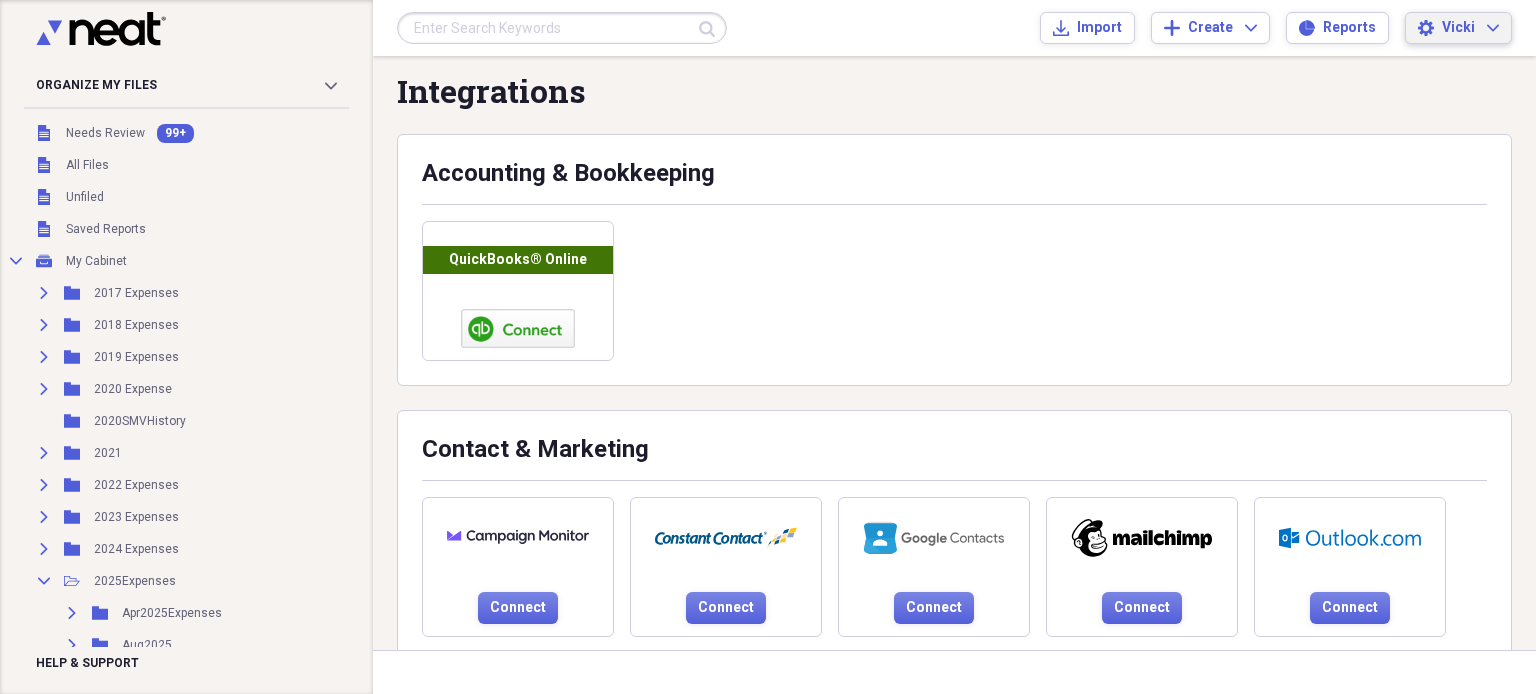 click on "Vicki" at bounding box center (1458, 28) 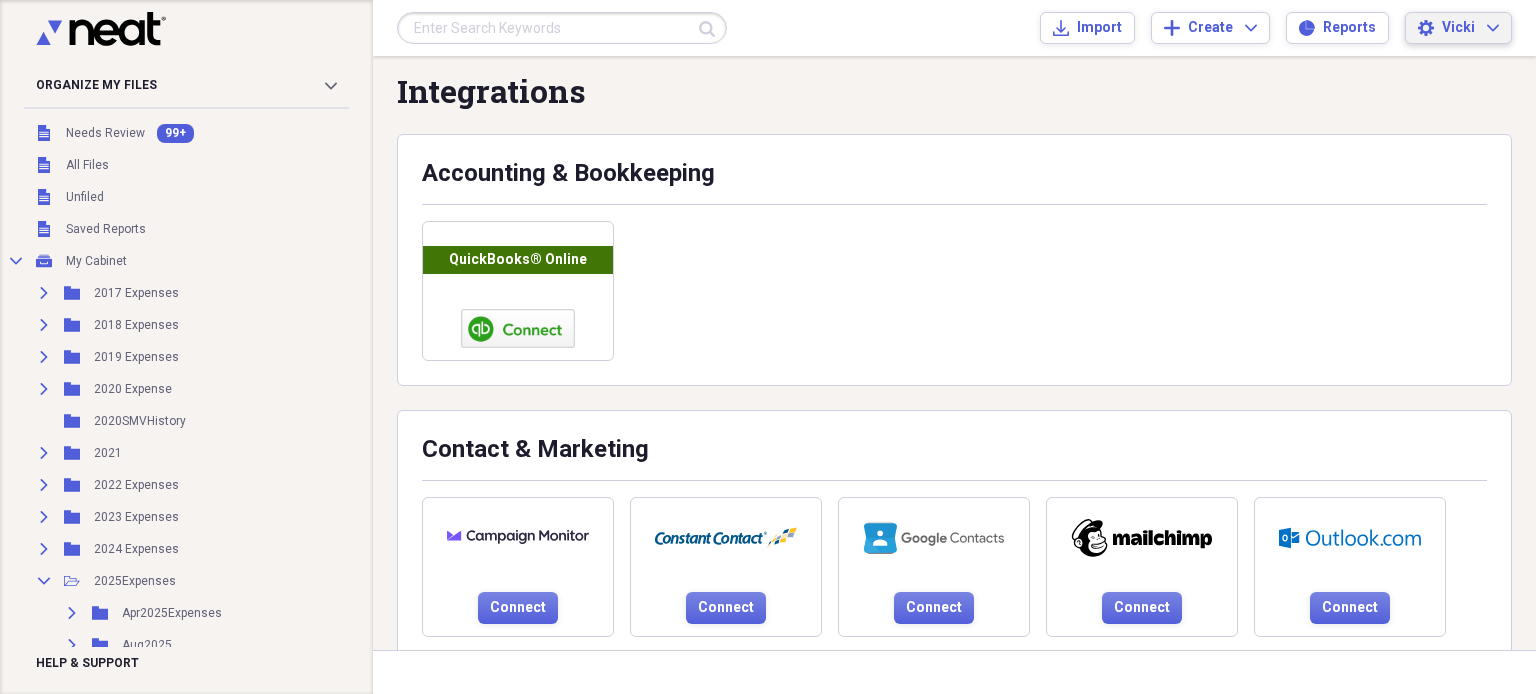 click on "Accounting & Bookkeeping" at bounding box center (954, 182) 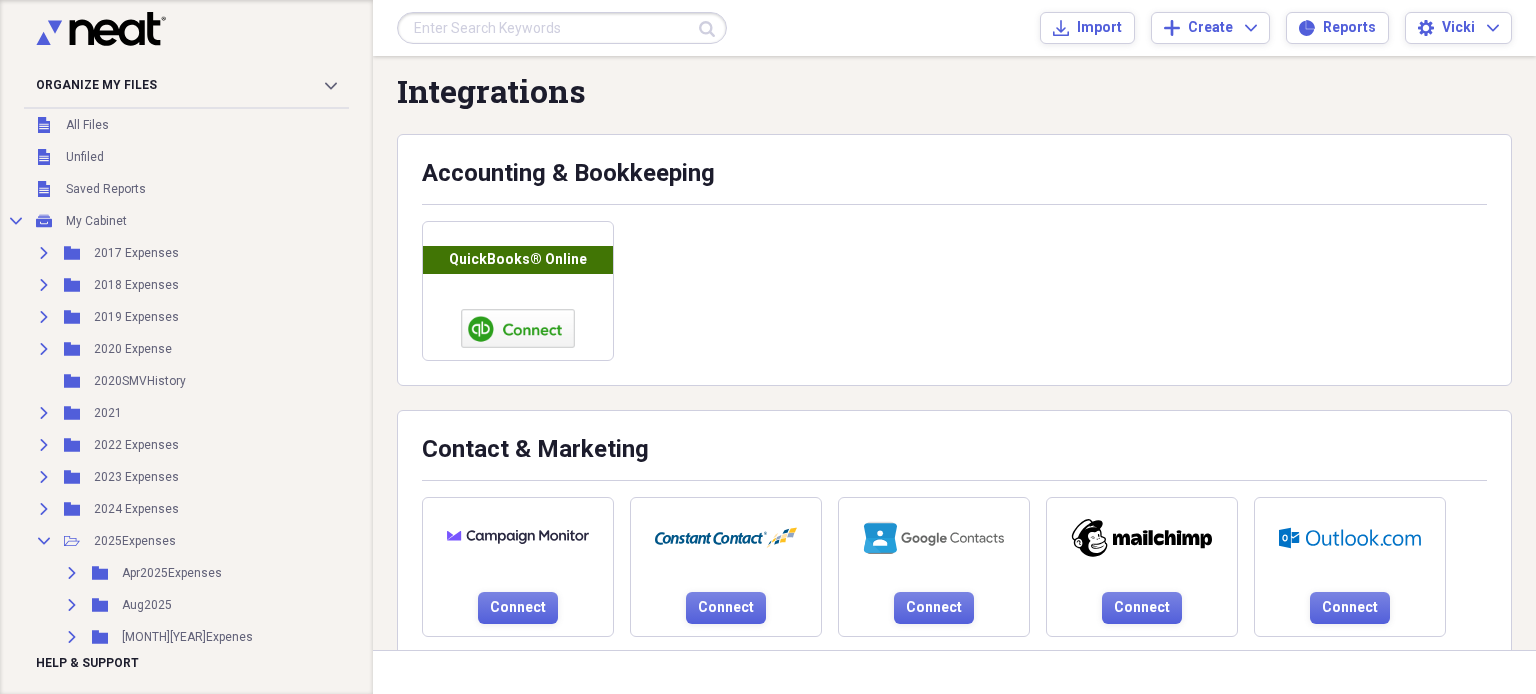 scroll, scrollTop: 80, scrollLeft: 0, axis: vertical 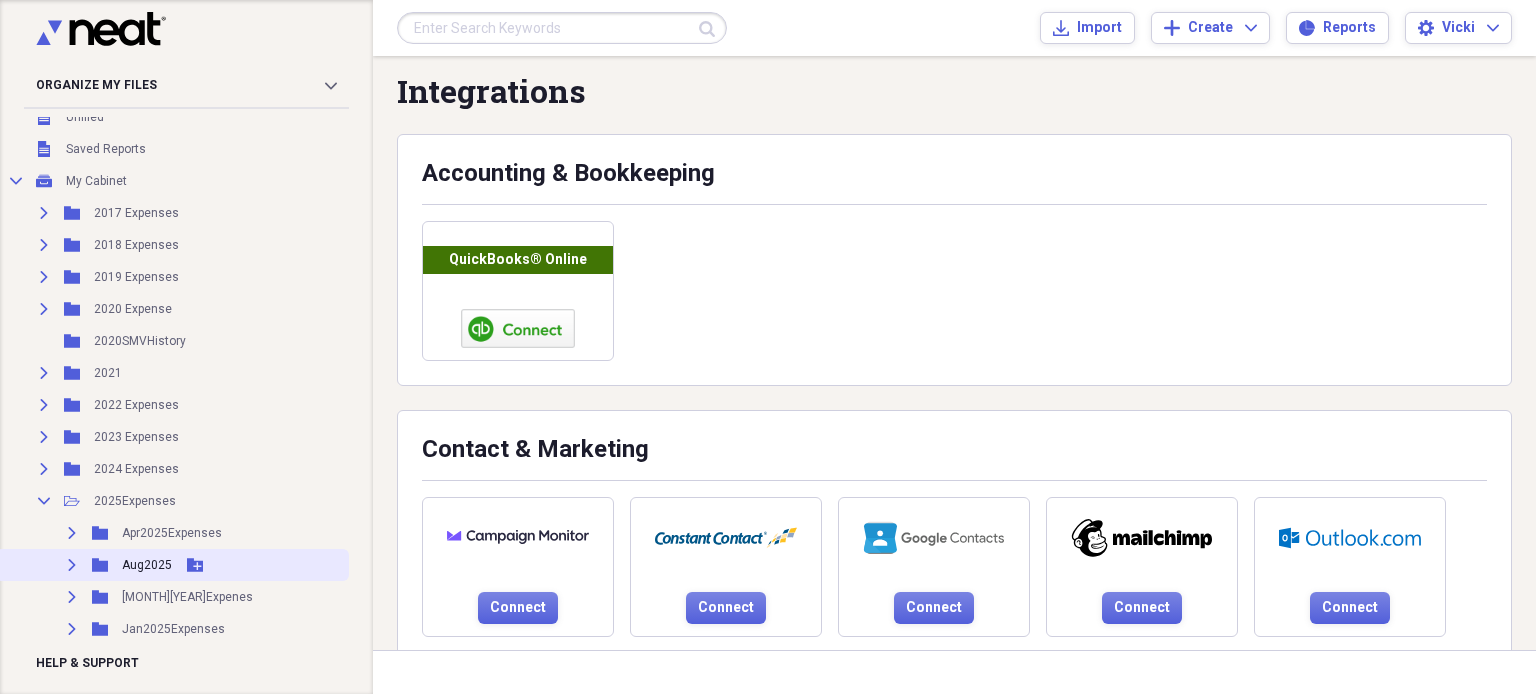 click on "Expand" 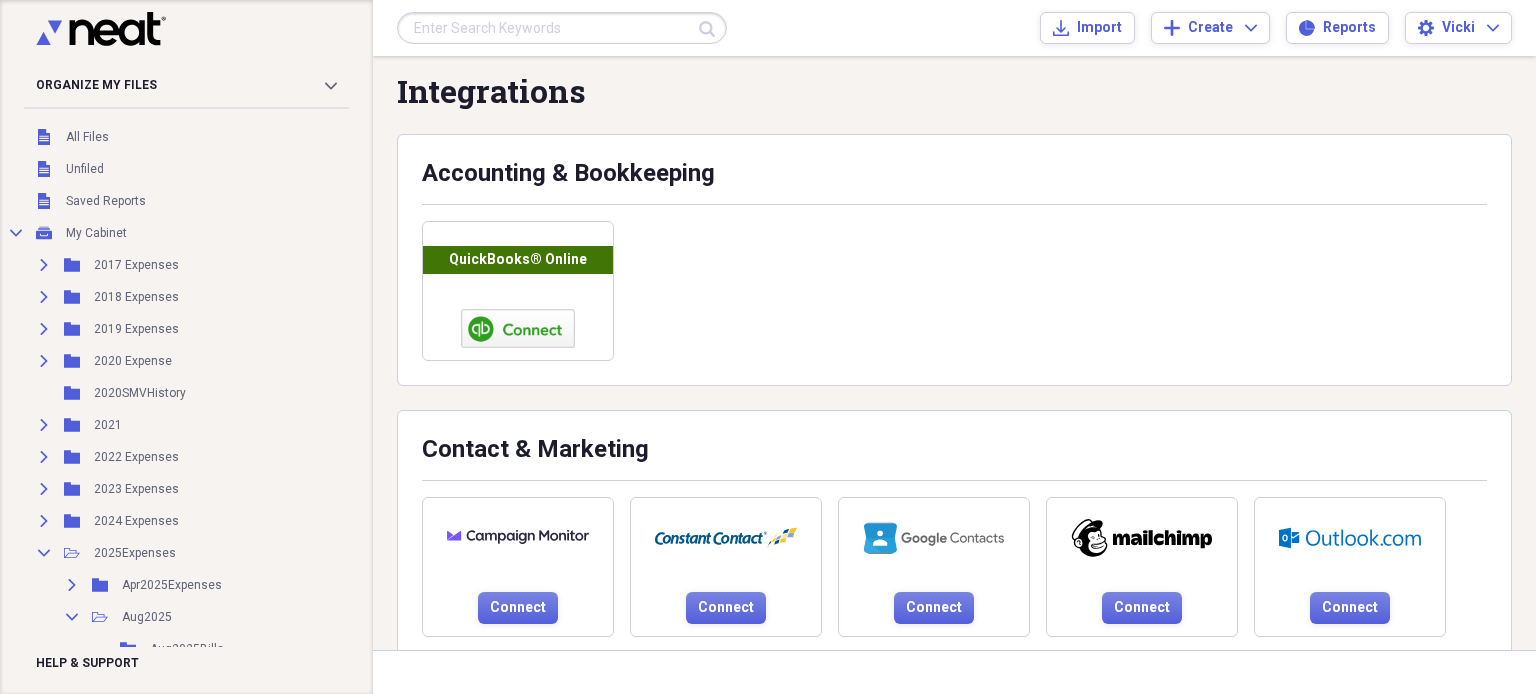 scroll, scrollTop: 0, scrollLeft: 0, axis: both 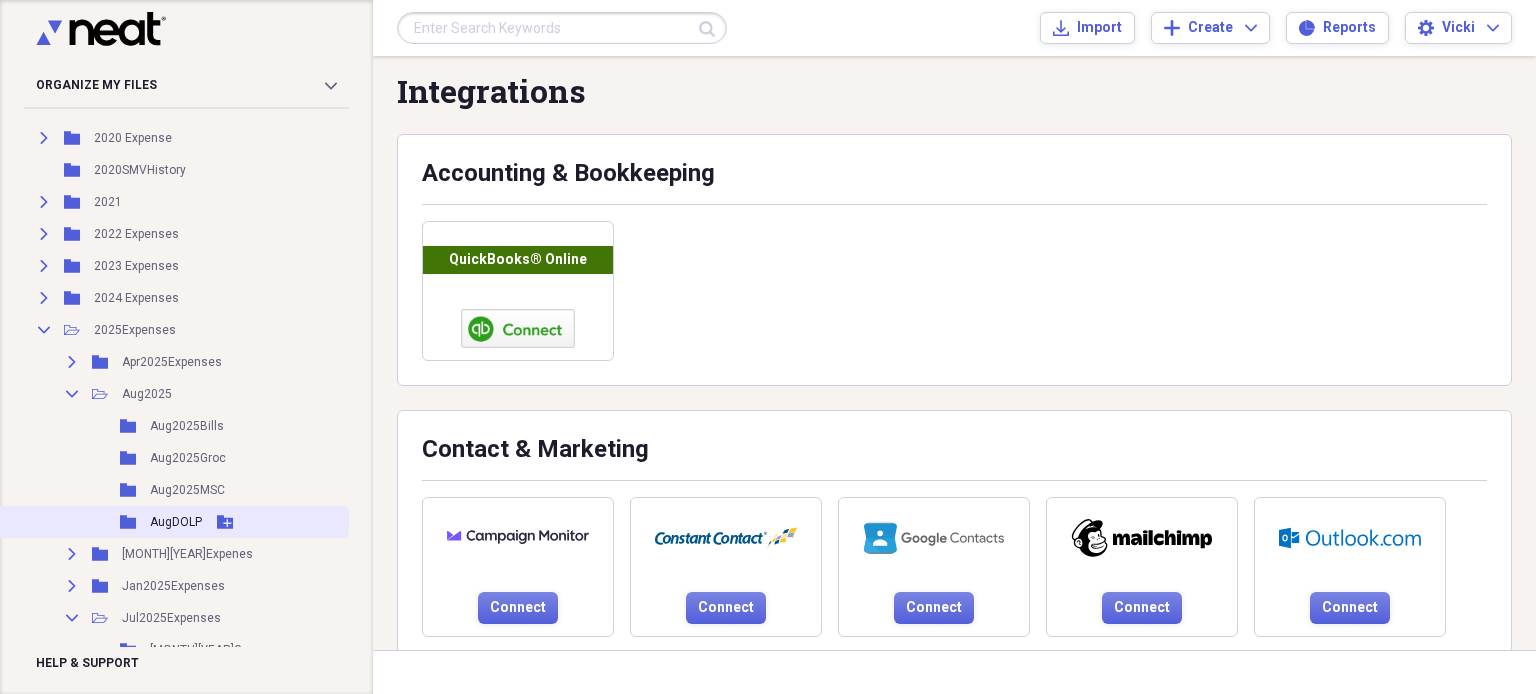 click on "AugDOLP" at bounding box center (176, 522) 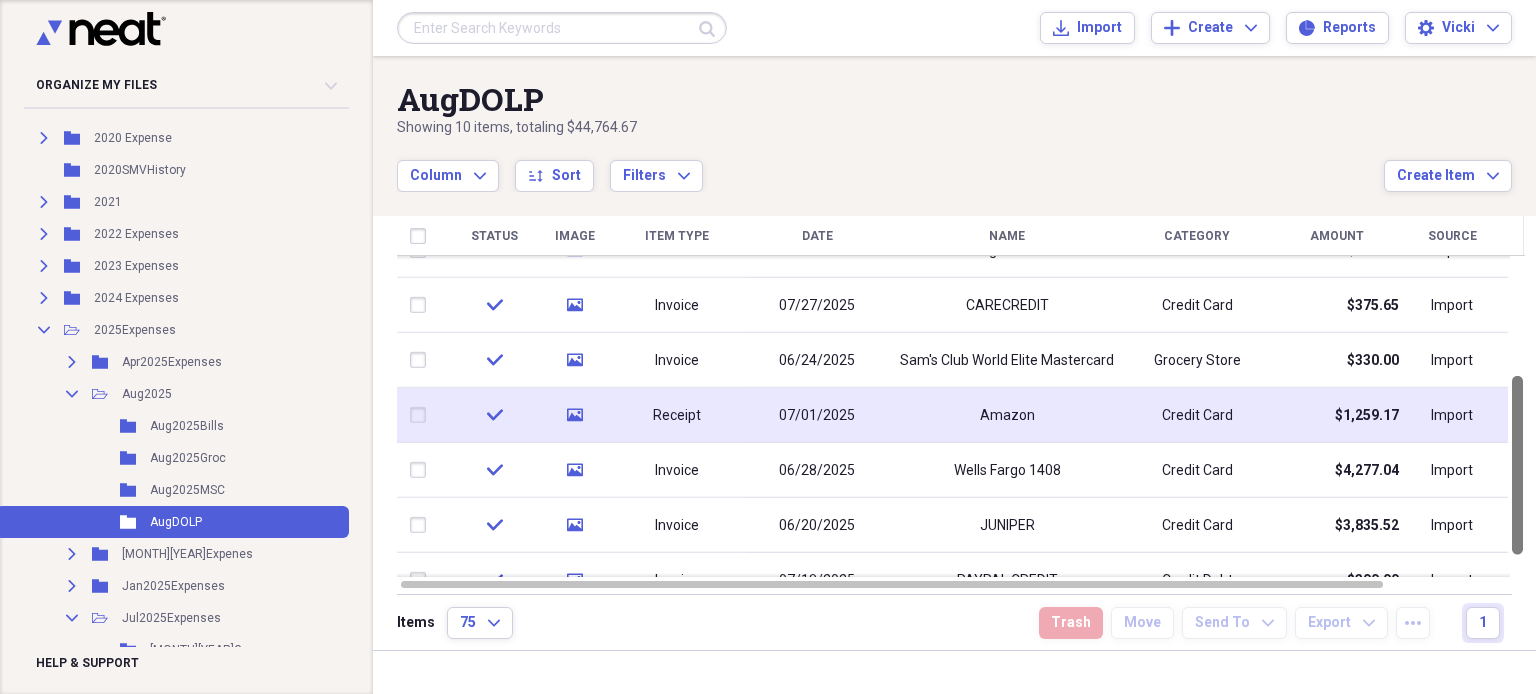 drag, startPoint x: 1528, startPoint y: 293, endPoint x: 1498, endPoint y: 422, distance: 132.44244 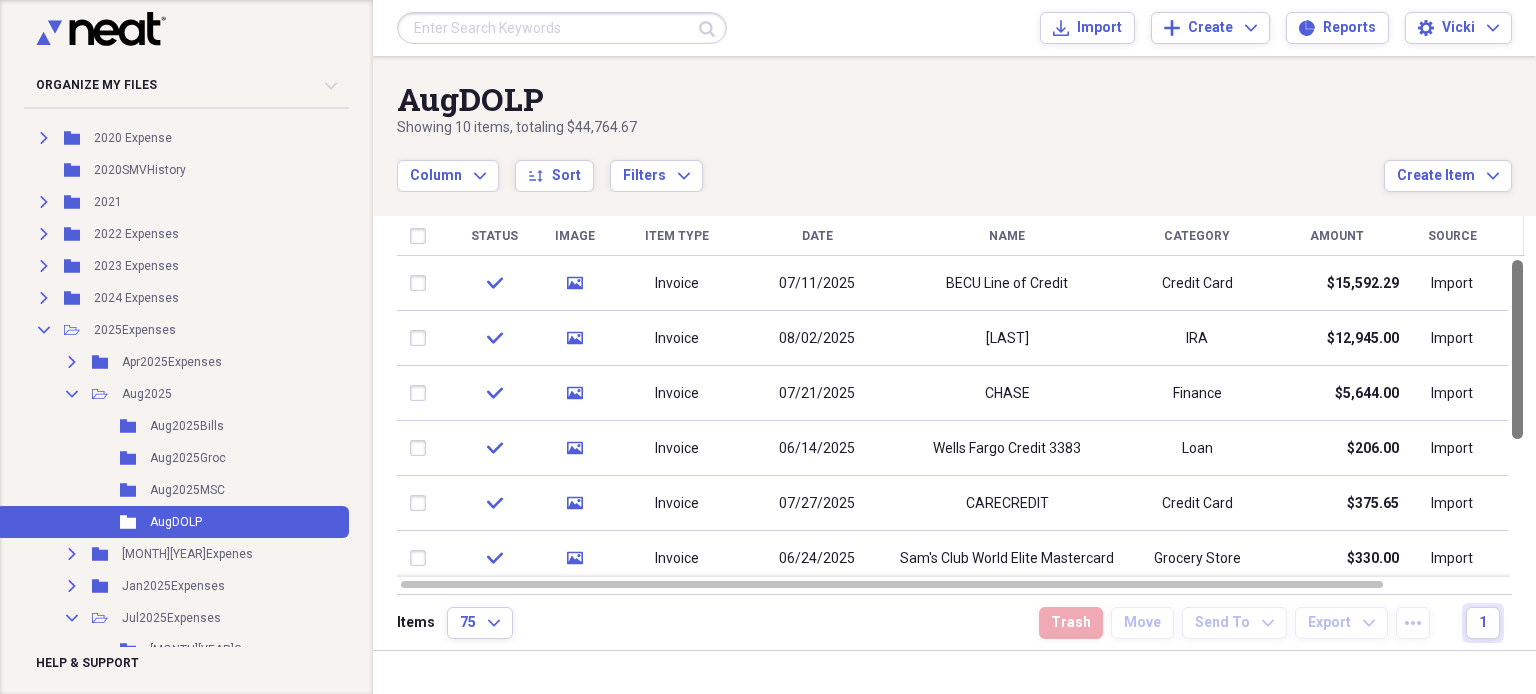 drag, startPoint x: 1528, startPoint y: 475, endPoint x: 1530, endPoint y: 221, distance: 254.00787 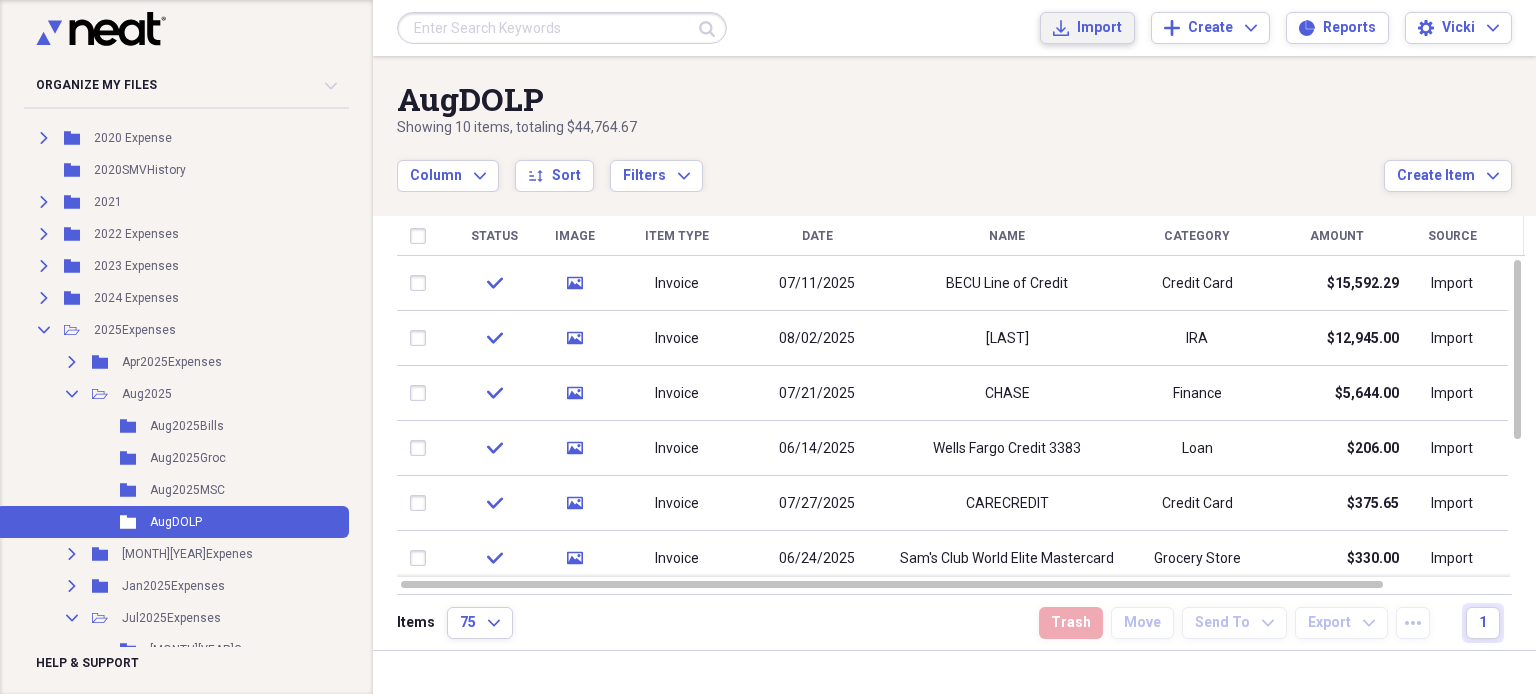 click on "Import Import" at bounding box center [1087, 28] 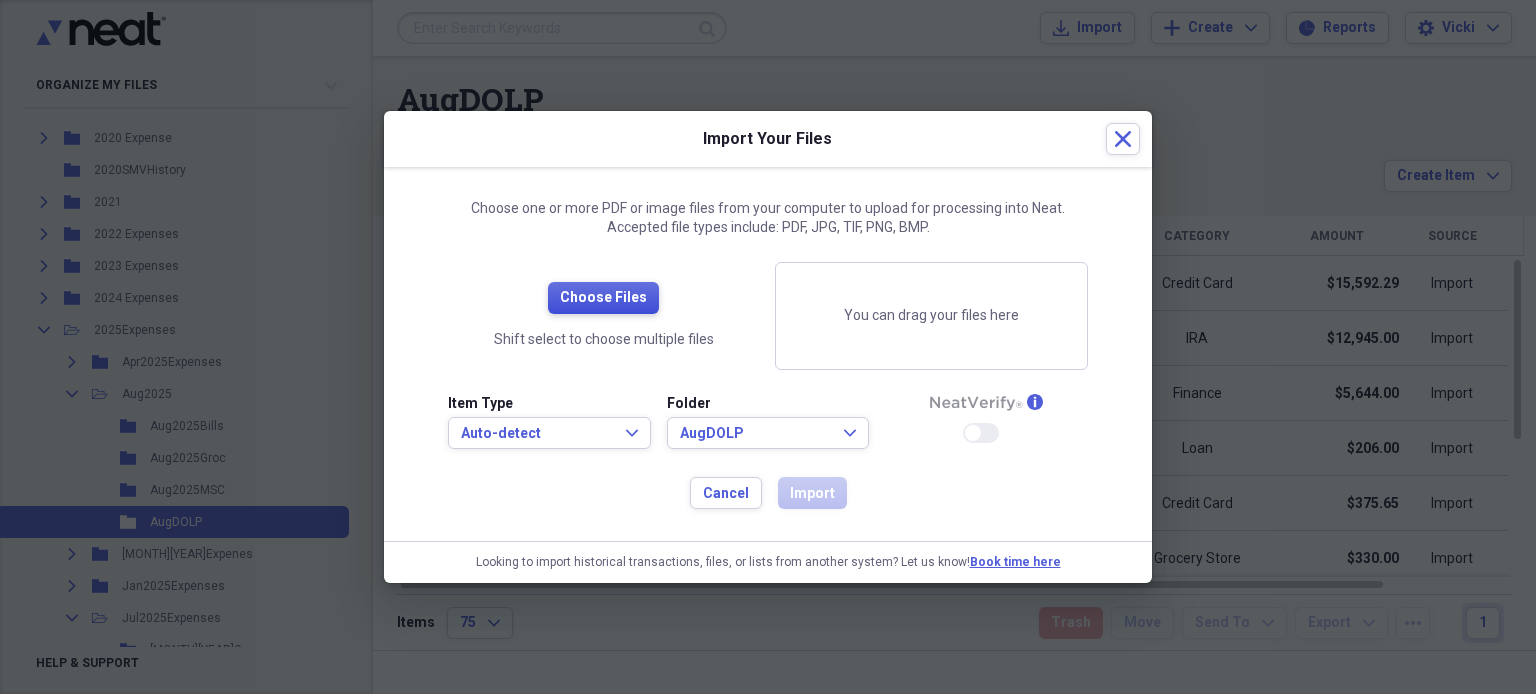 click on "Choose Files" at bounding box center (603, 298) 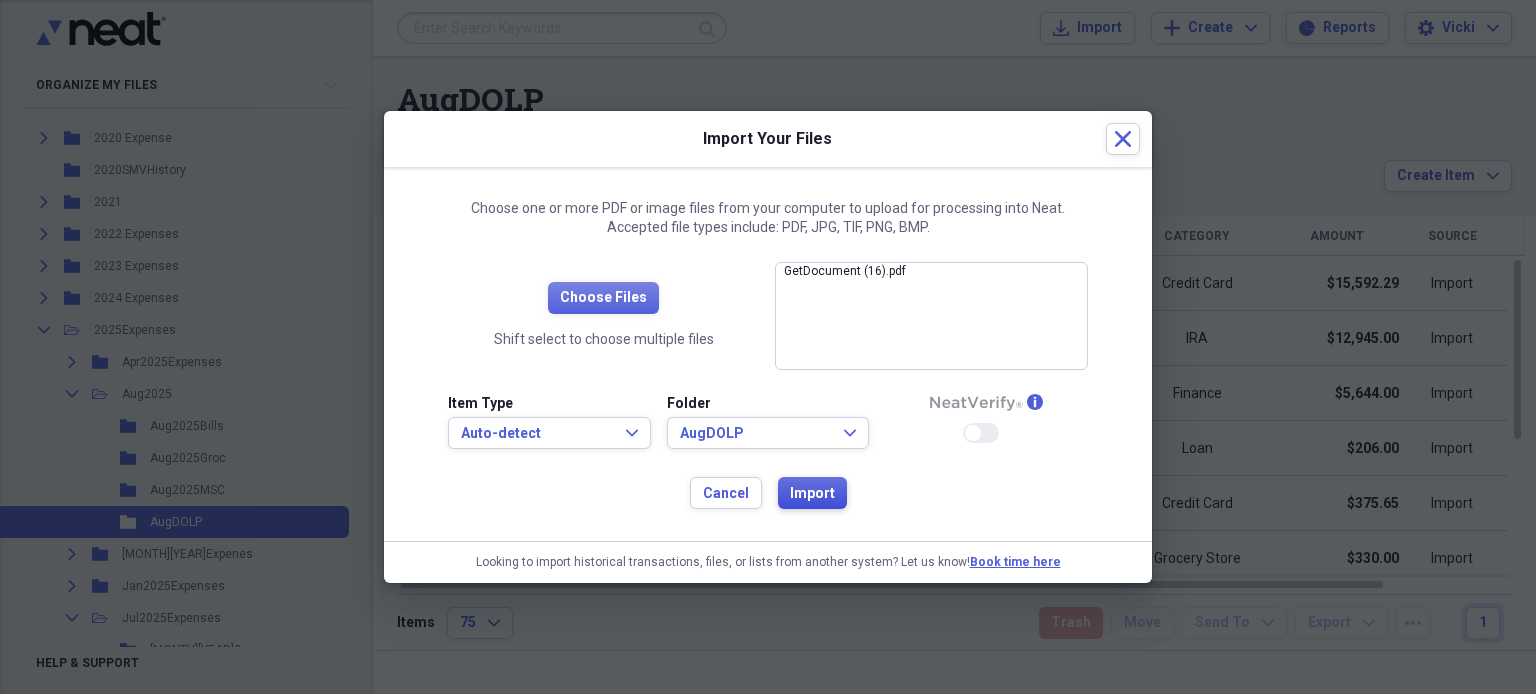 click on "Import" at bounding box center (812, 494) 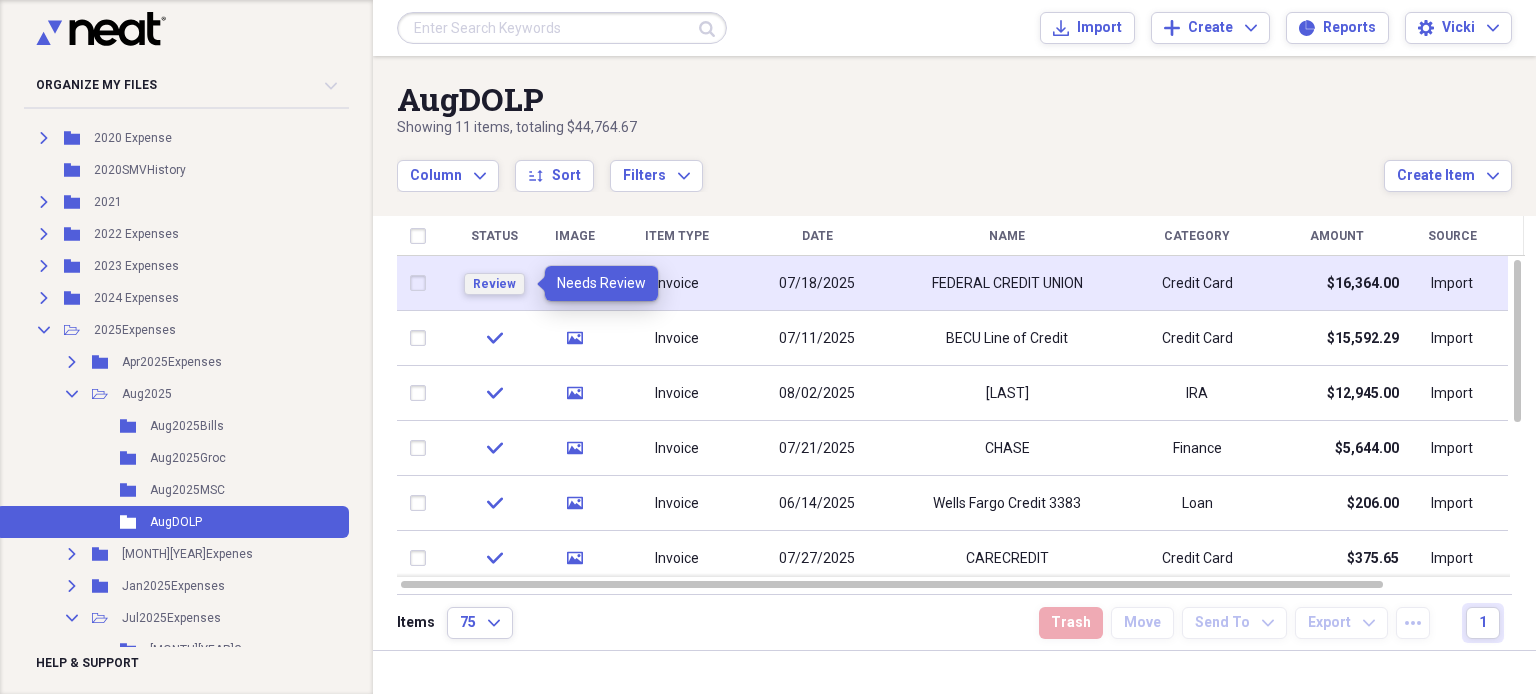 click on "Review" at bounding box center [494, 284] 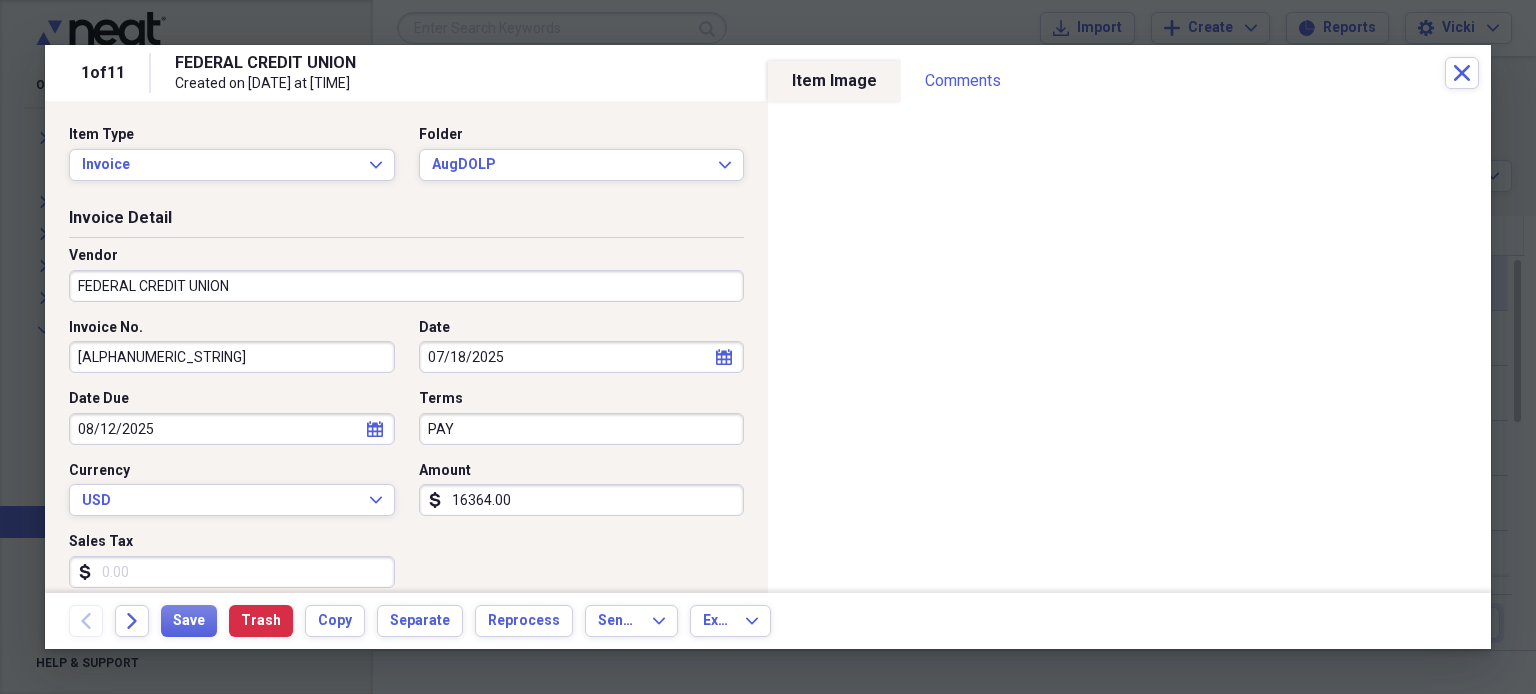 click on "16364.00" at bounding box center [582, 500] 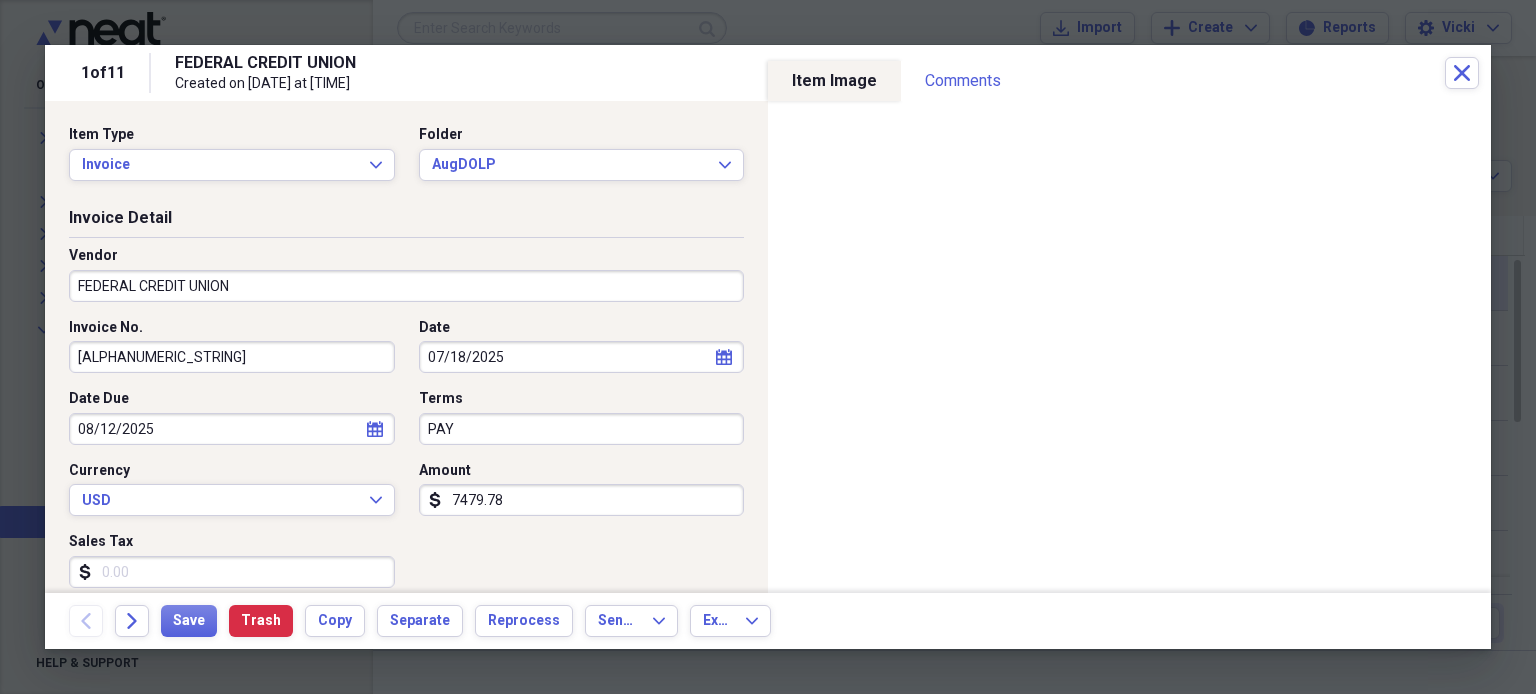 type on "7479.78" 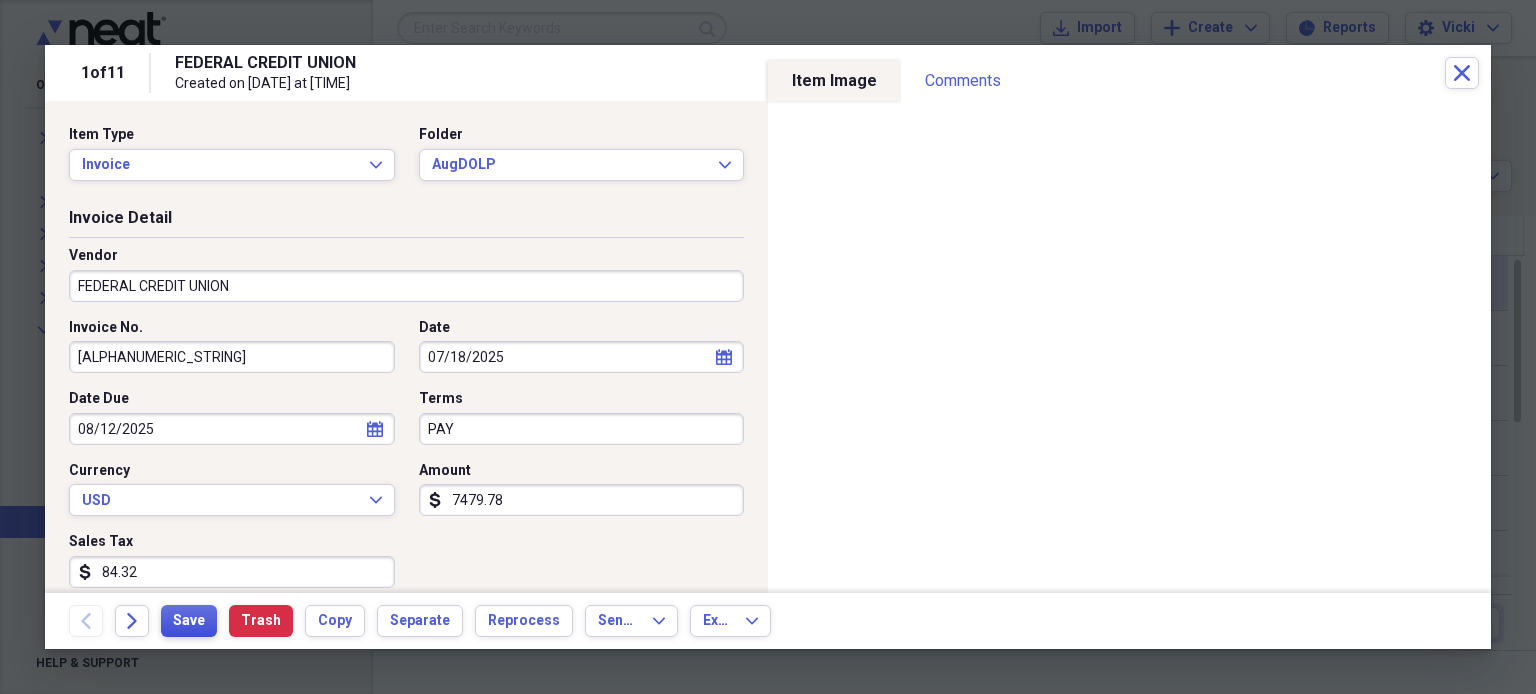 type on "84.32" 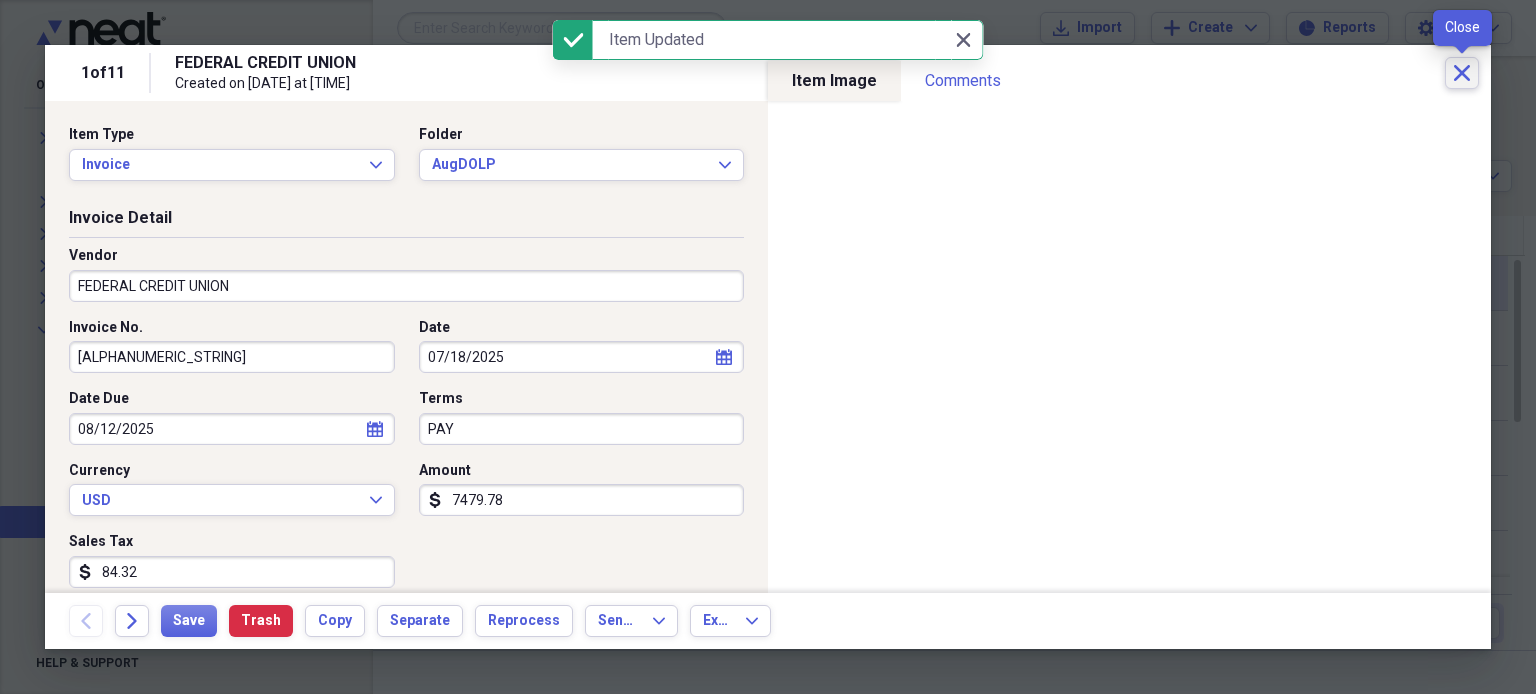 click on "Close" 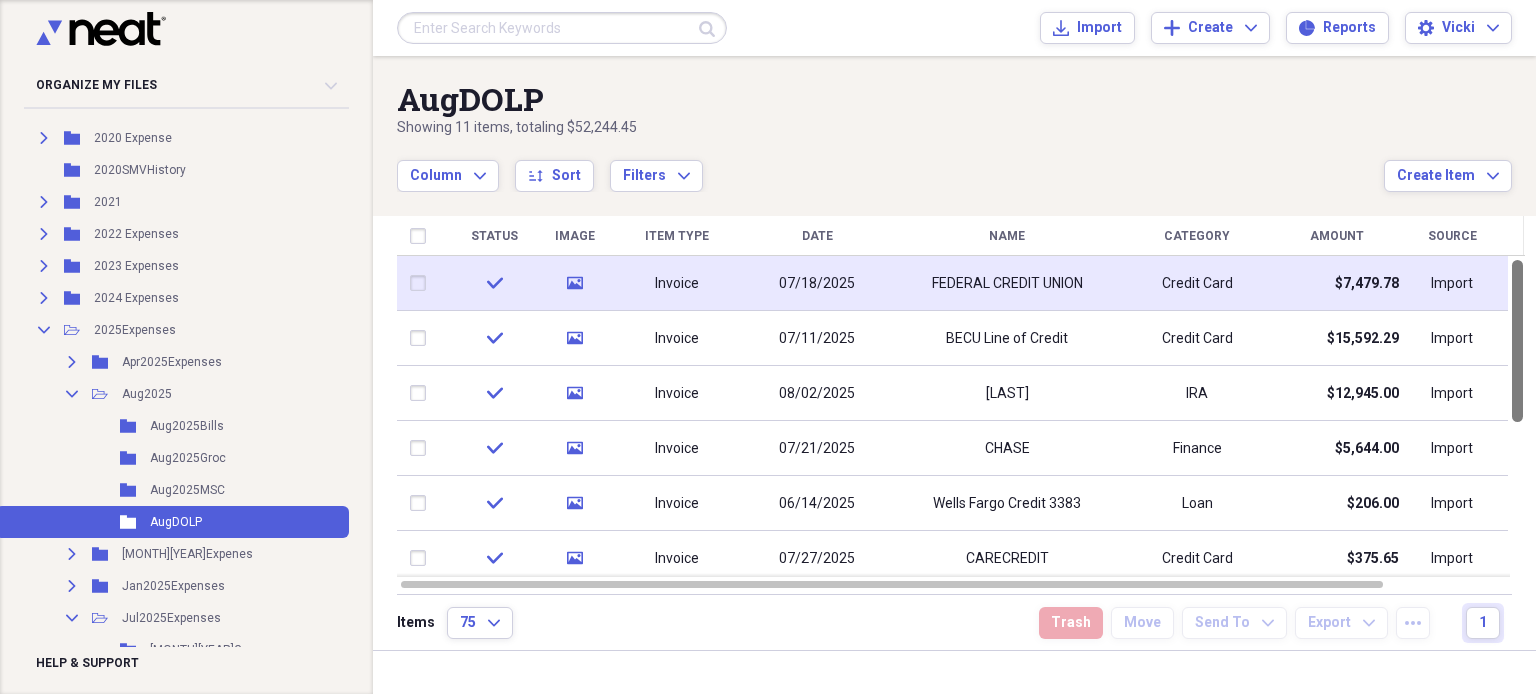 drag, startPoint x: 1521, startPoint y: 368, endPoint x: 1484, endPoint y: 290, distance: 86.33076 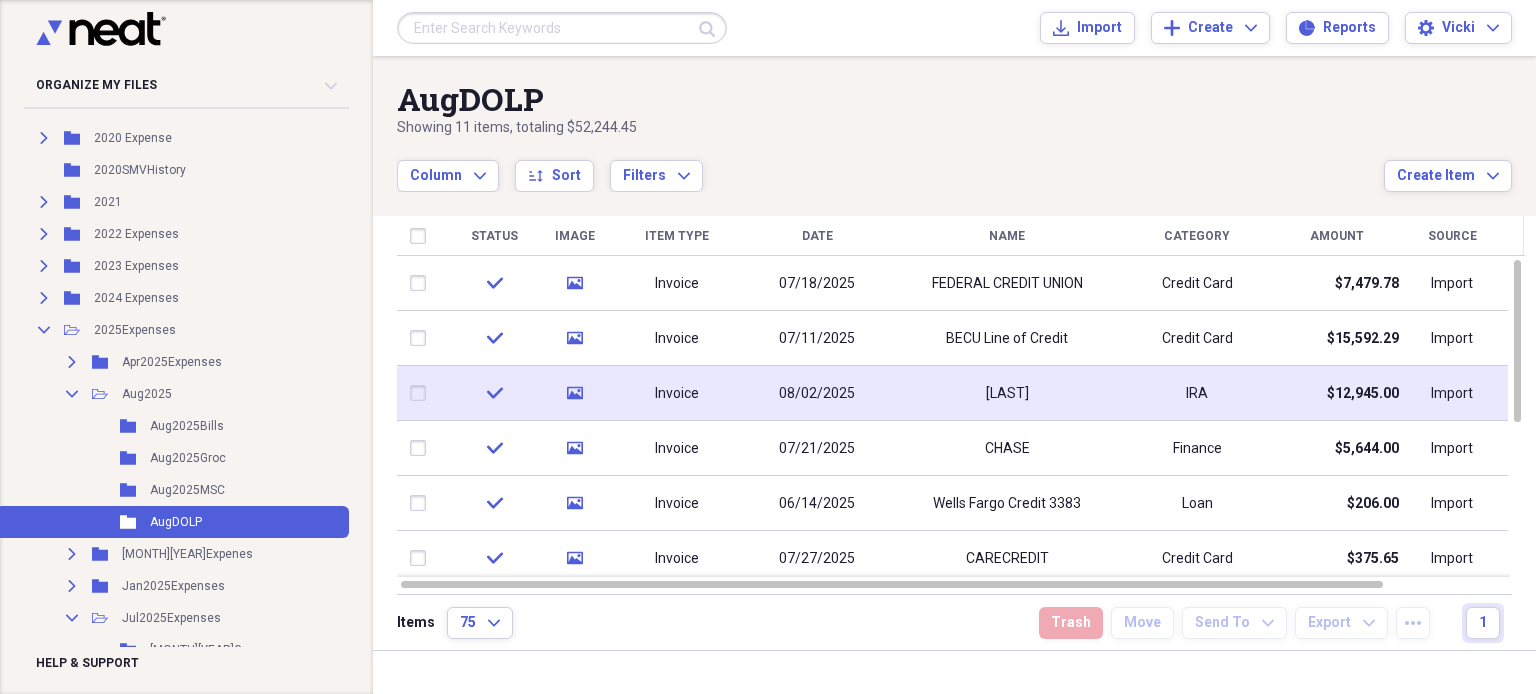 click on "IRA" at bounding box center (1197, 393) 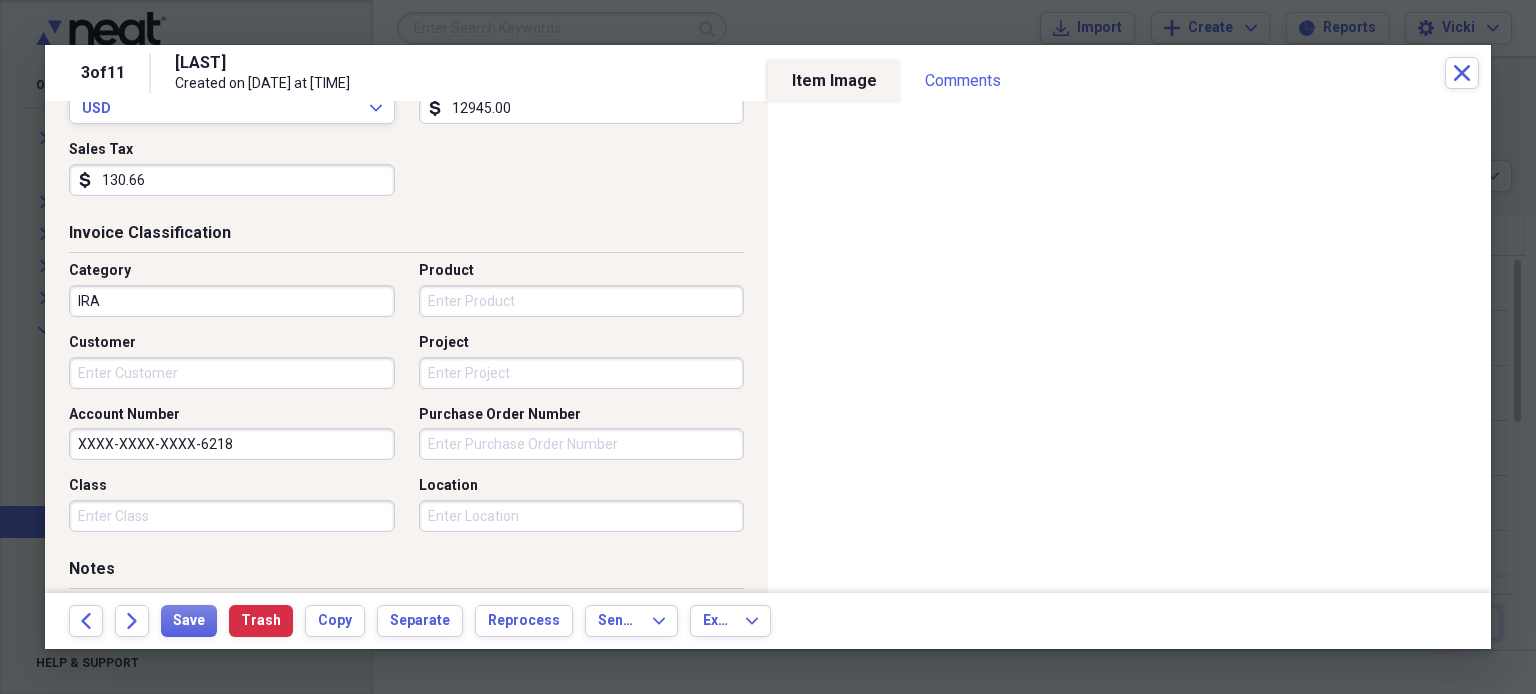 scroll, scrollTop: 398, scrollLeft: 0, axis: vertical 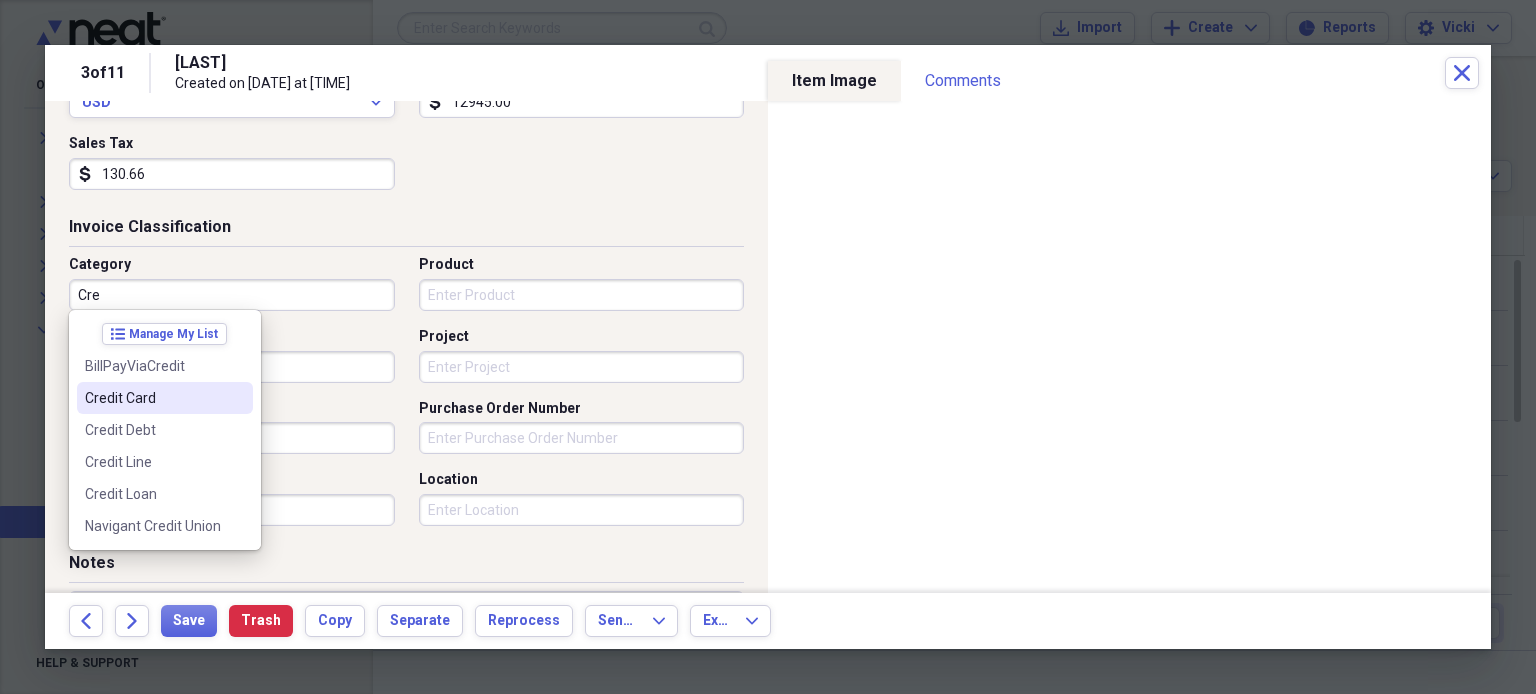 click on "Credit Card" at bounding box center [153, 398] 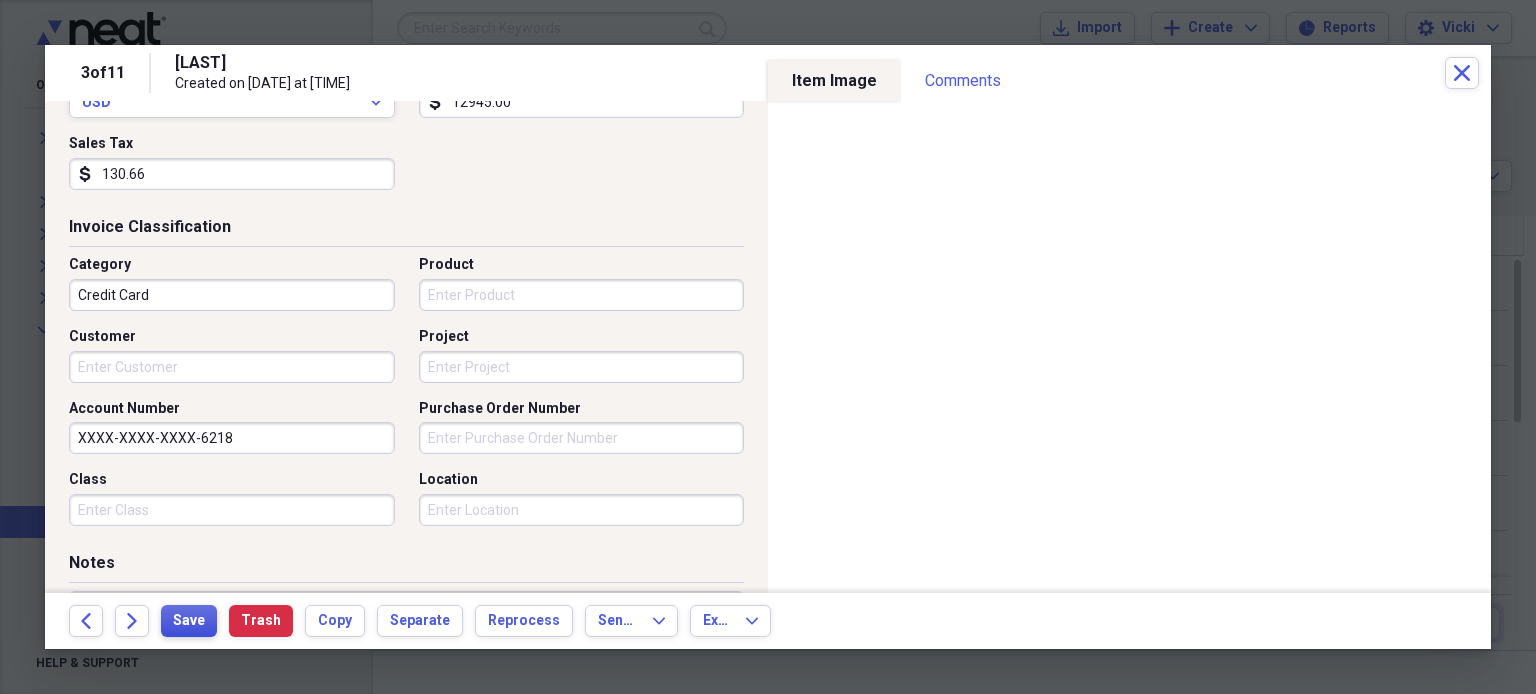 click on "Save" at bounding box center (189, 621) 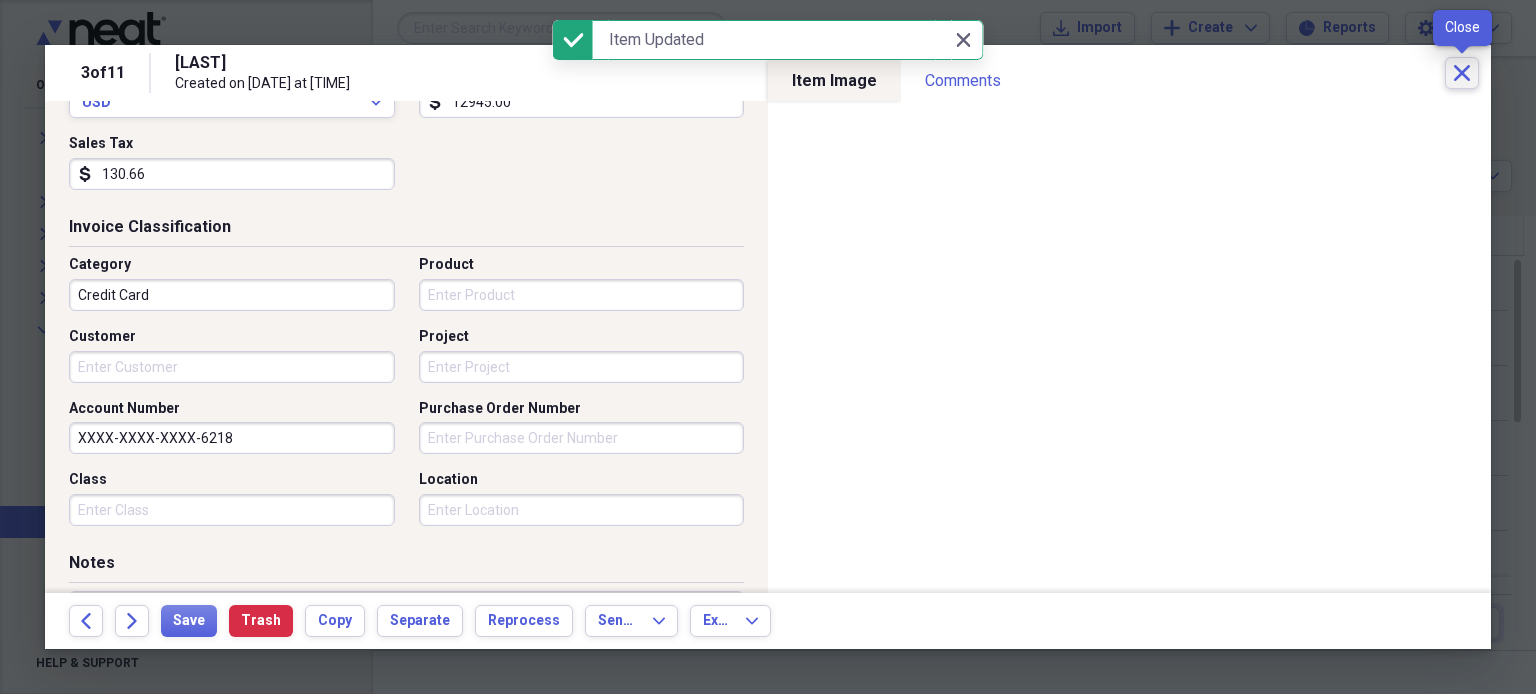 click on "Close" 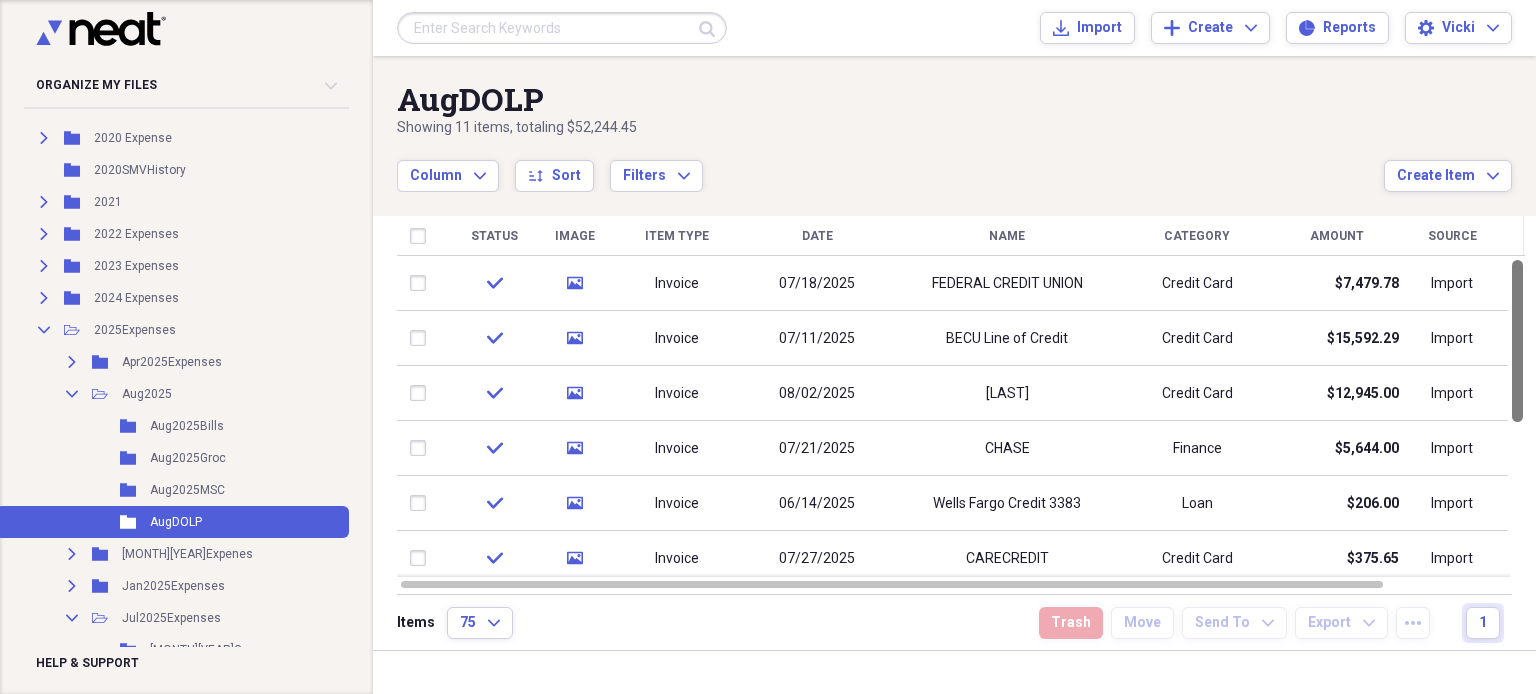 drag, startPoint x: 1526, startPoint y: 358, endPoint x: 1528, endPoint y: 326, distance: 32.06244 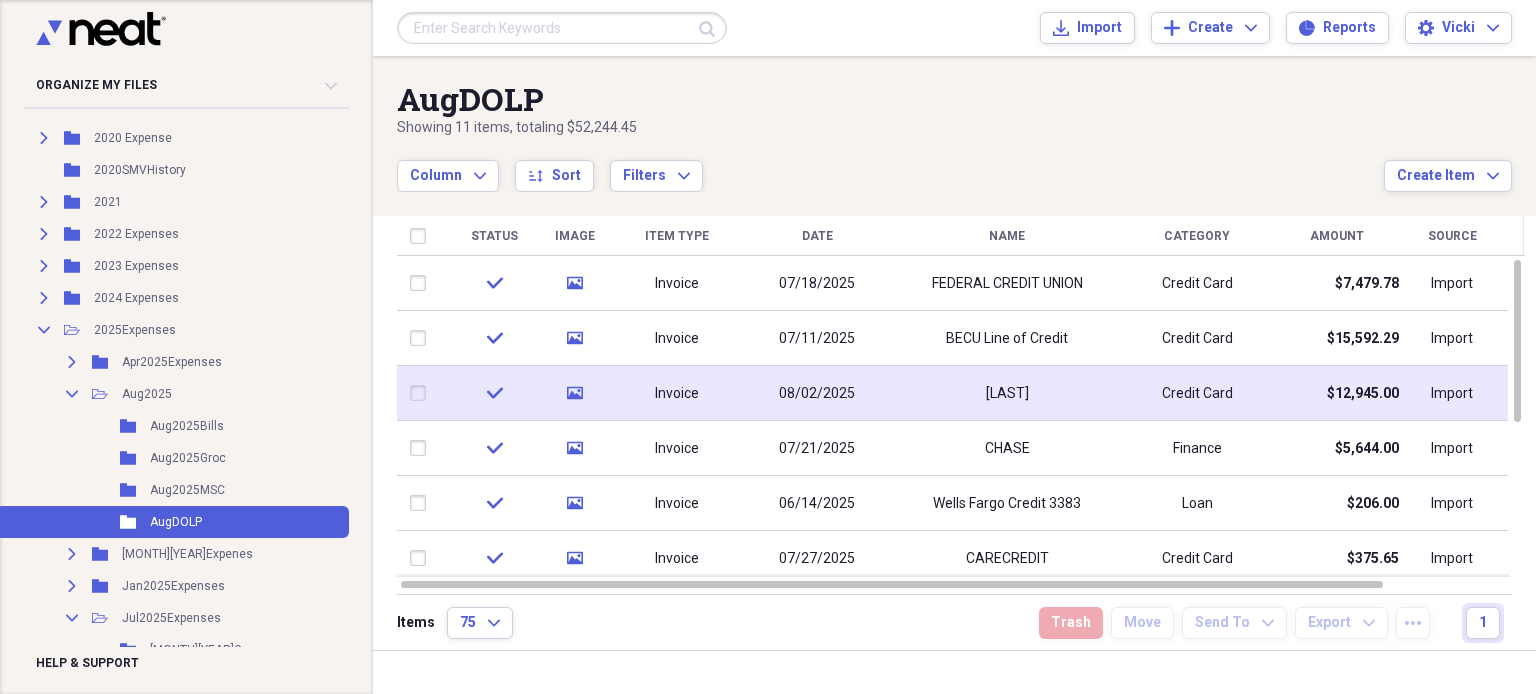 click on "[LAST]" at bounding box center [1007, 394] 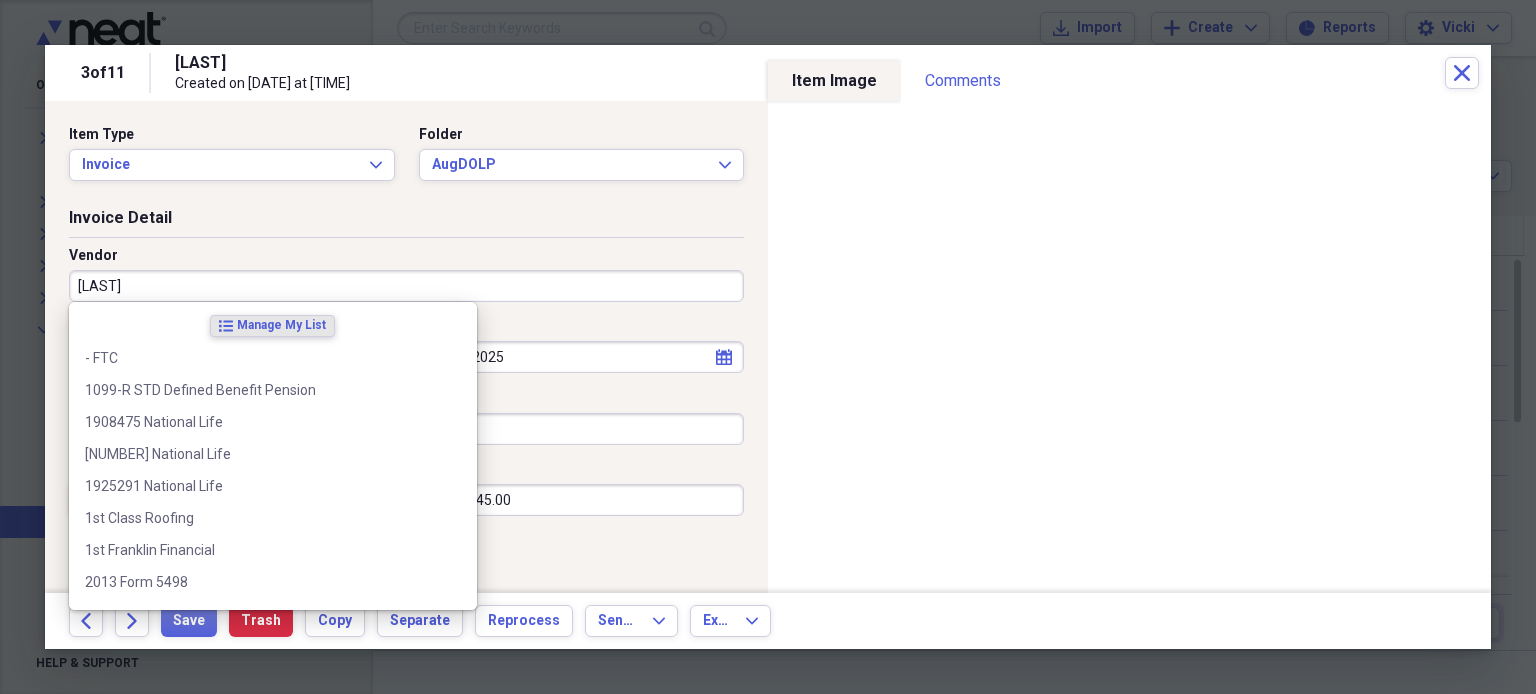drag, startPoint x: 122, startPoint y: 283, endPoint x: 13, endPoint y: 266, distance: 110.317726 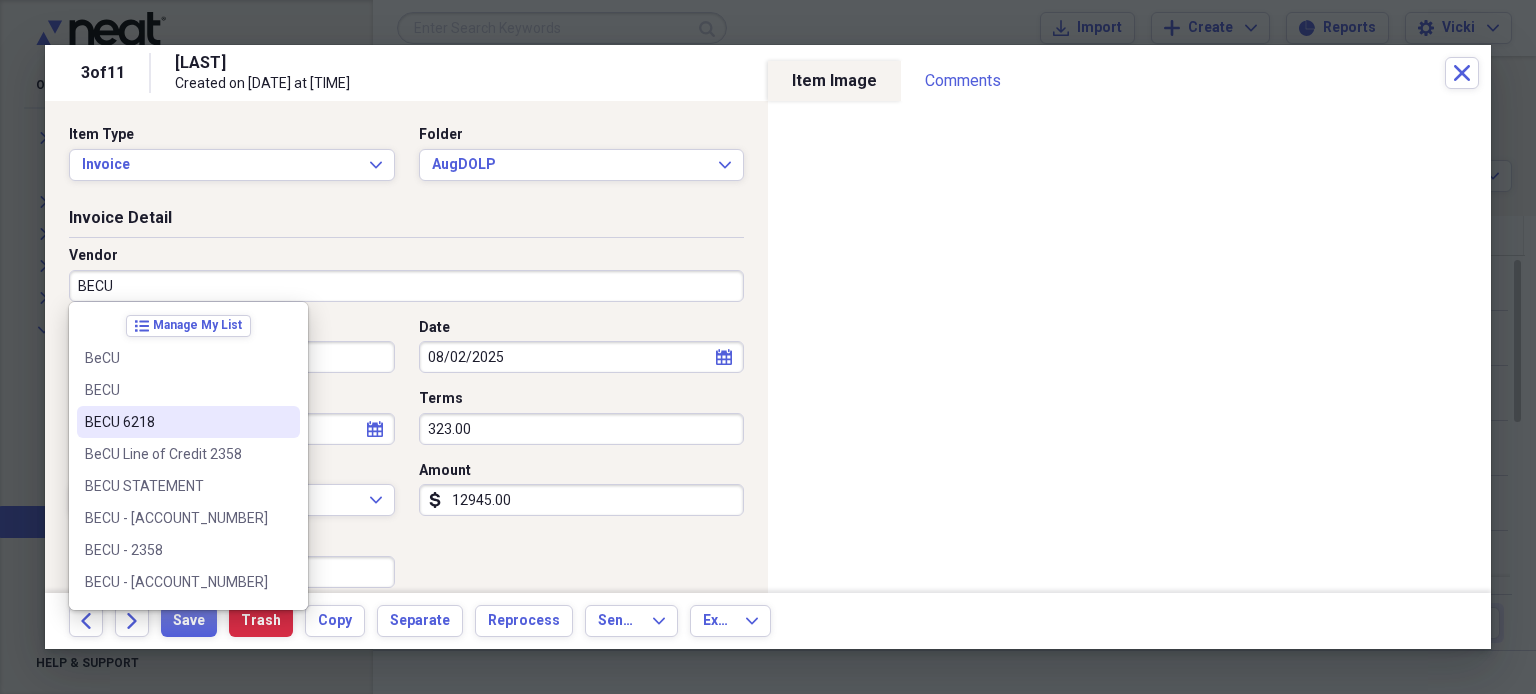click on "BECU 6218" at bounding box center (176, 422) 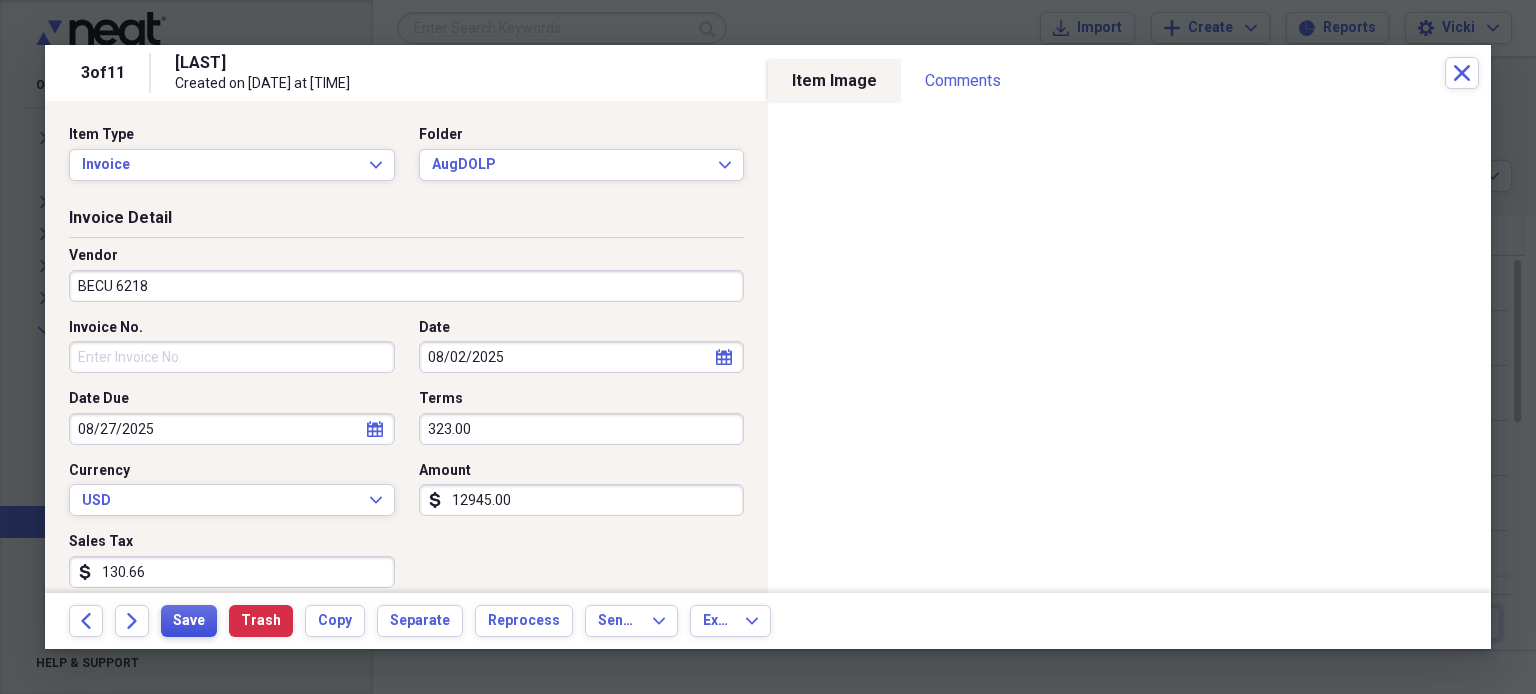 click on "Save" at bounding box center [189, 621] 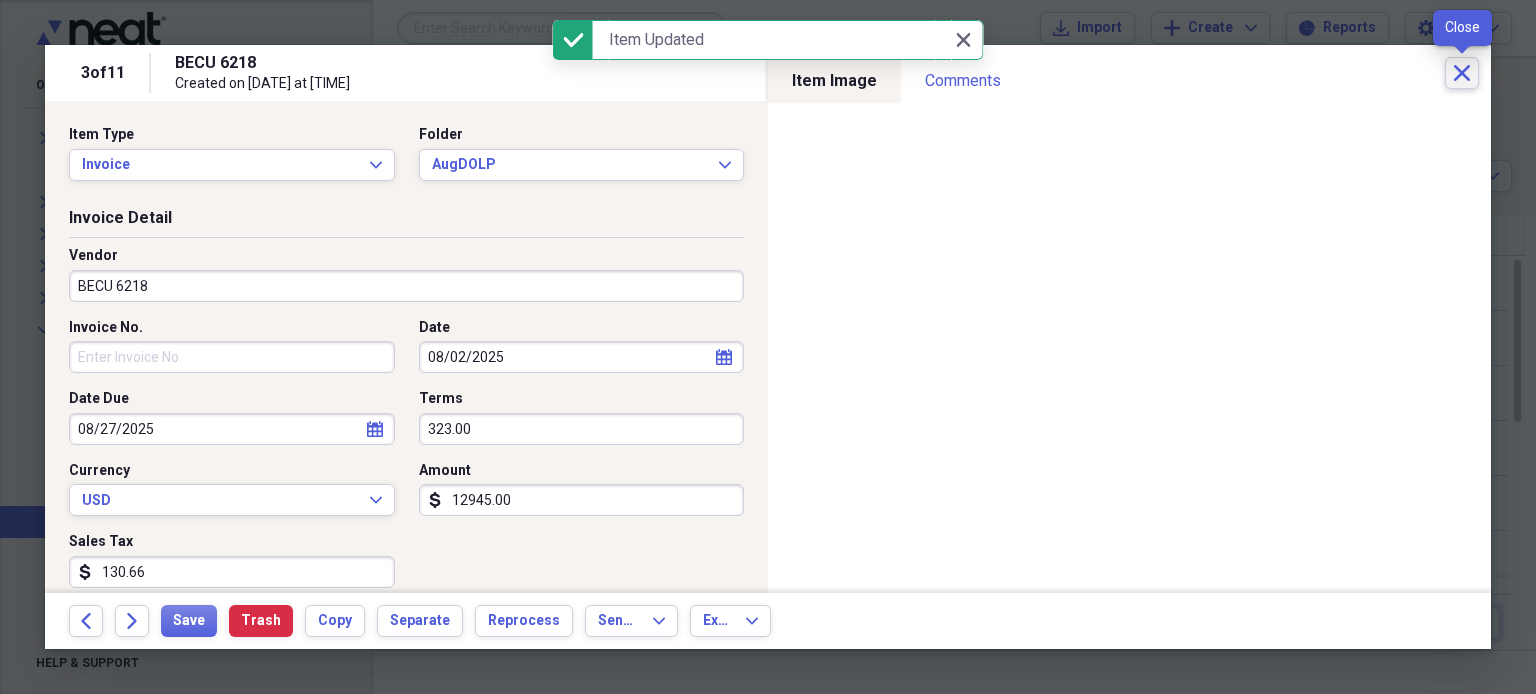 click on "Close" at bounding box center [1462, 73] 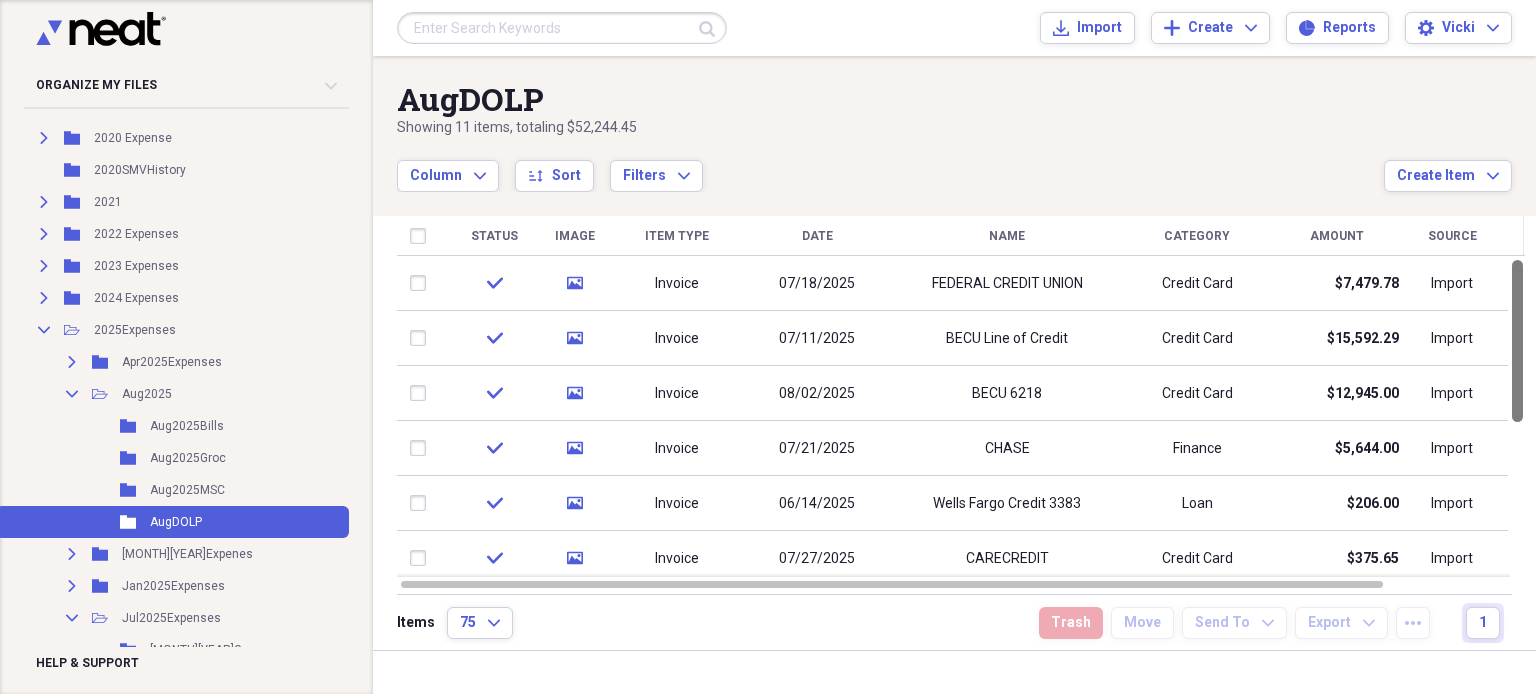 drag, startPoint x: 1522, startPoint y: 393, endPoint x: 1409, endPoint y: 0, distance: 408.92297 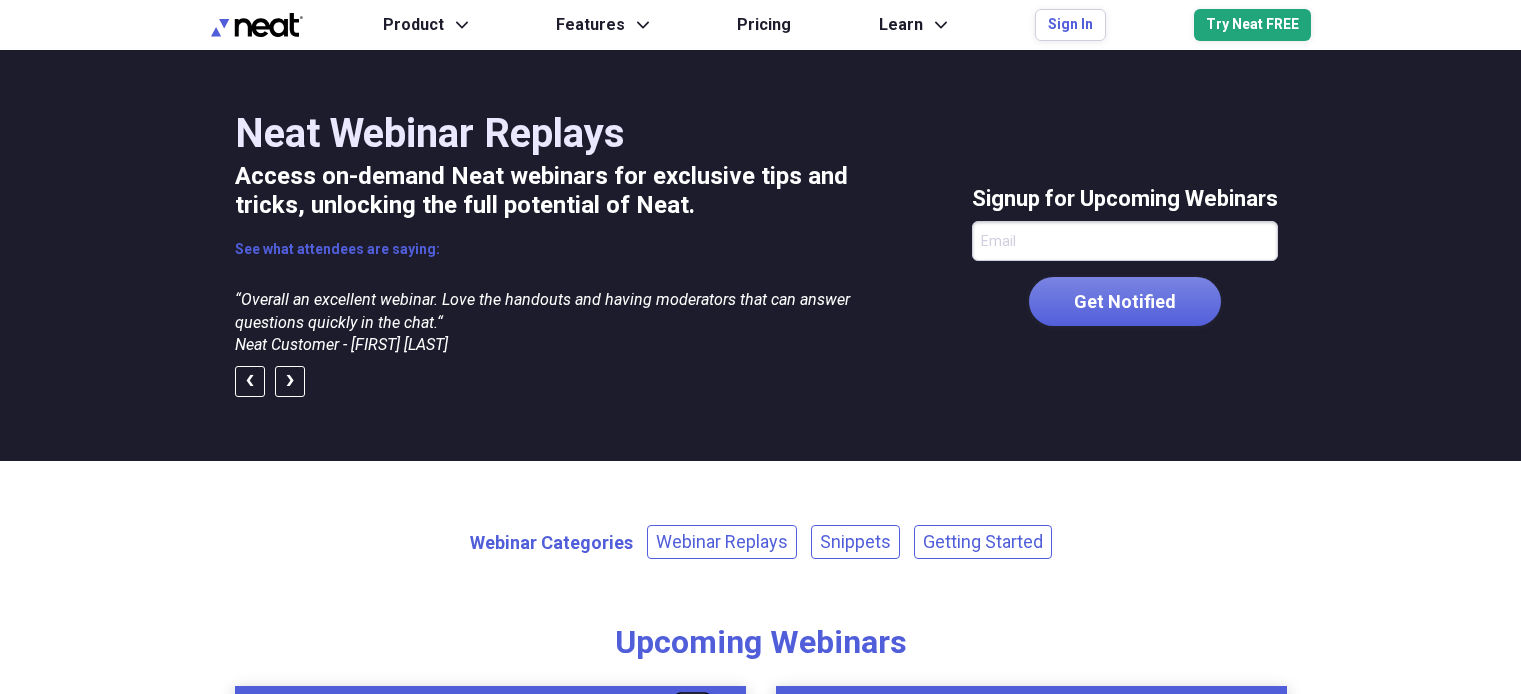 scroll, scrollTop: 0, scrollLeft: 0, axis: both 